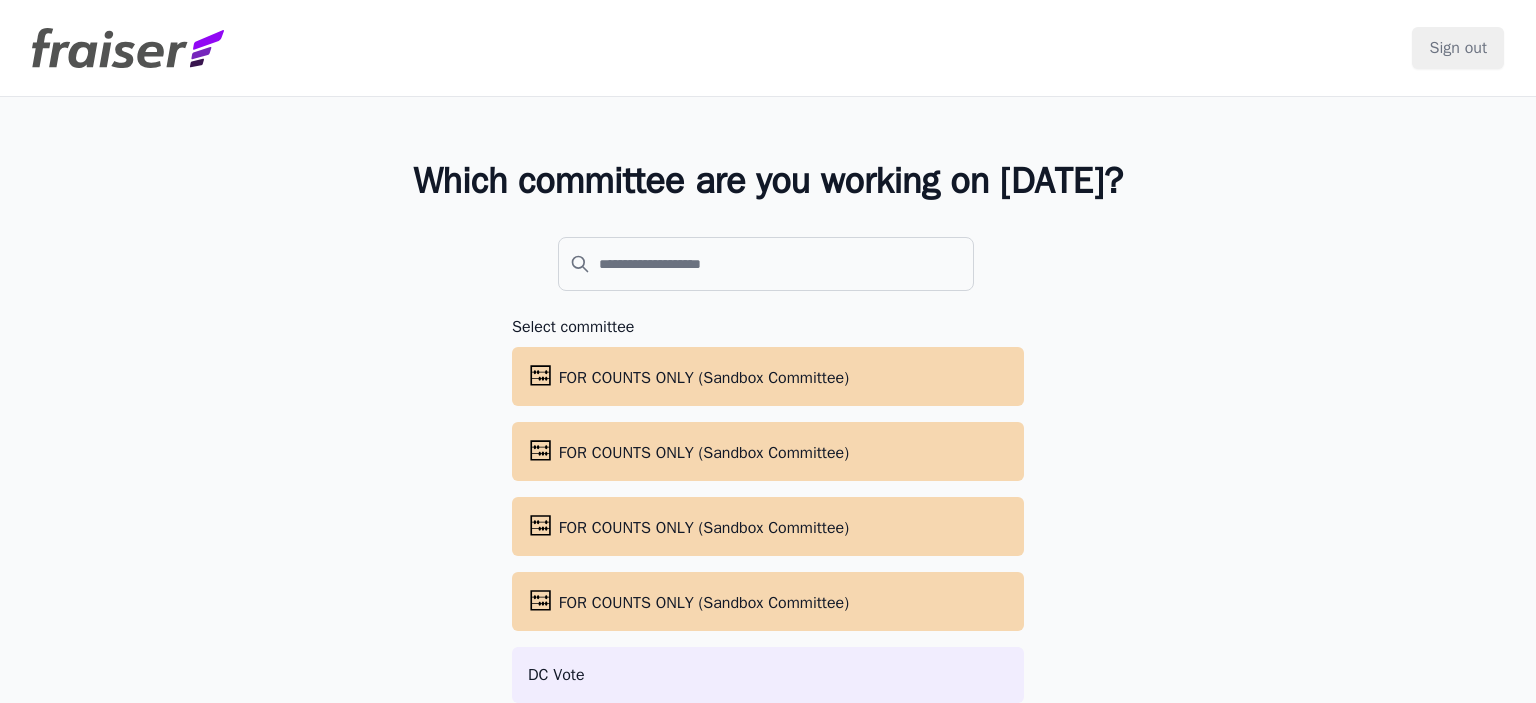 scroll, scrollTop: 0, scrollLeft: 0, axis: both 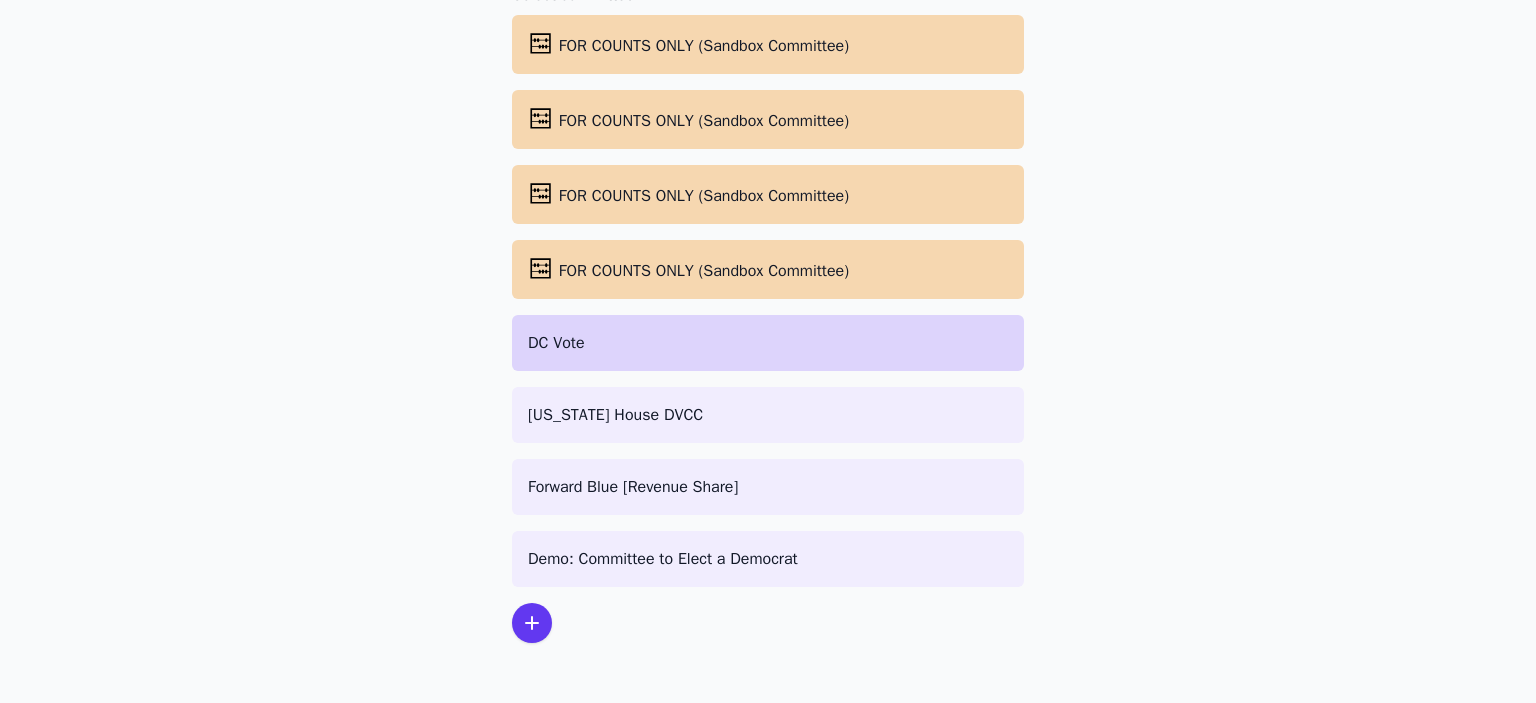 click on "DC Vote" at bounding box center (768, 343) 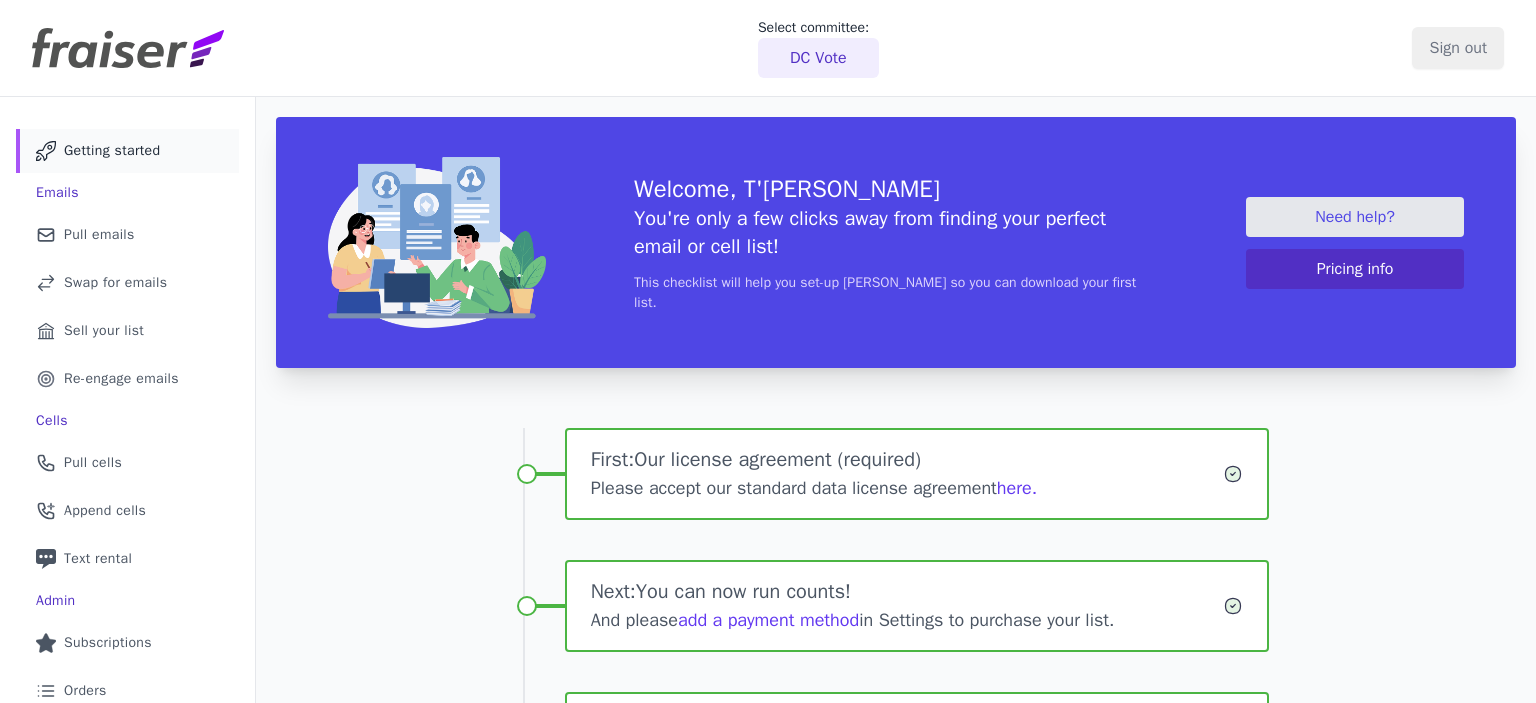 scroll, scrollTop: 0, scrollLeft: 0, axis: both 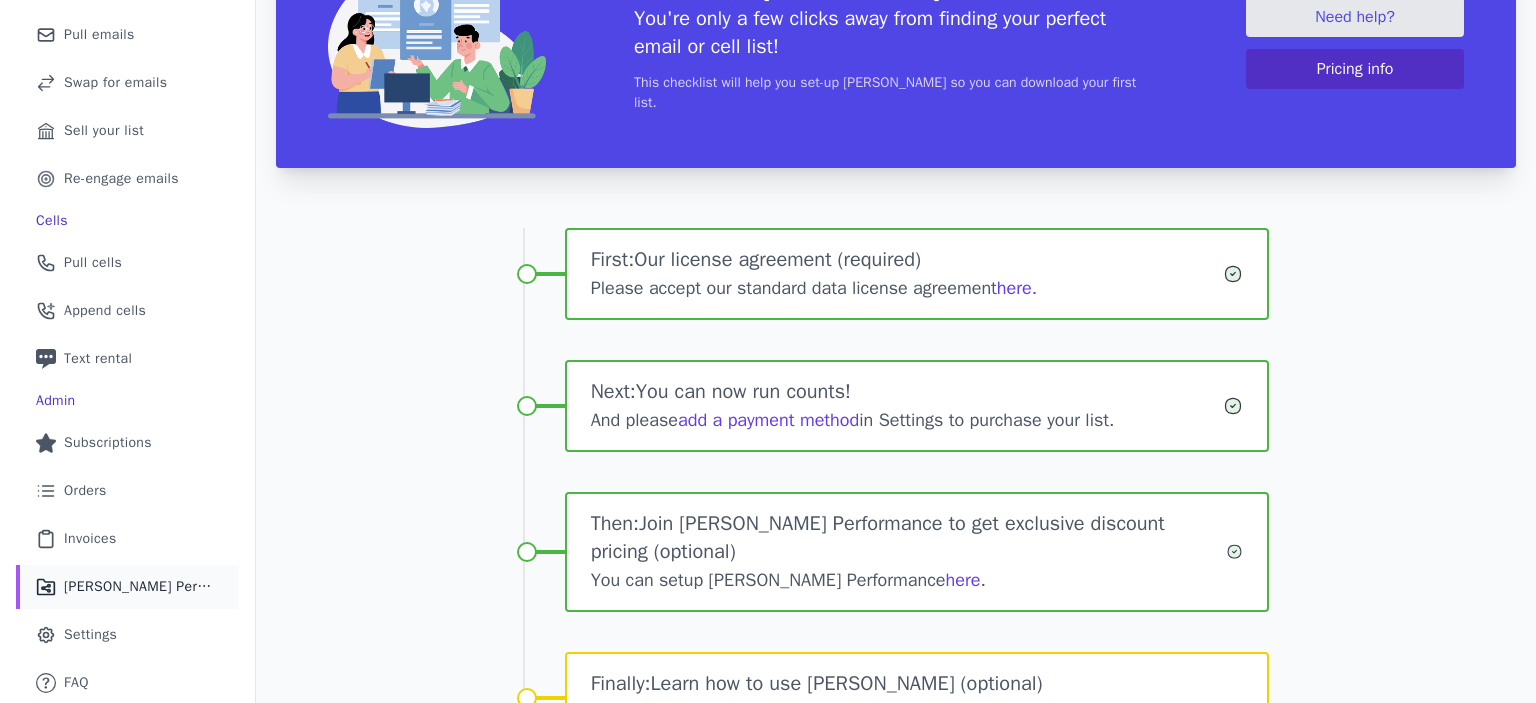click on "Fraiser Performance" at bounding box center (139, 587) 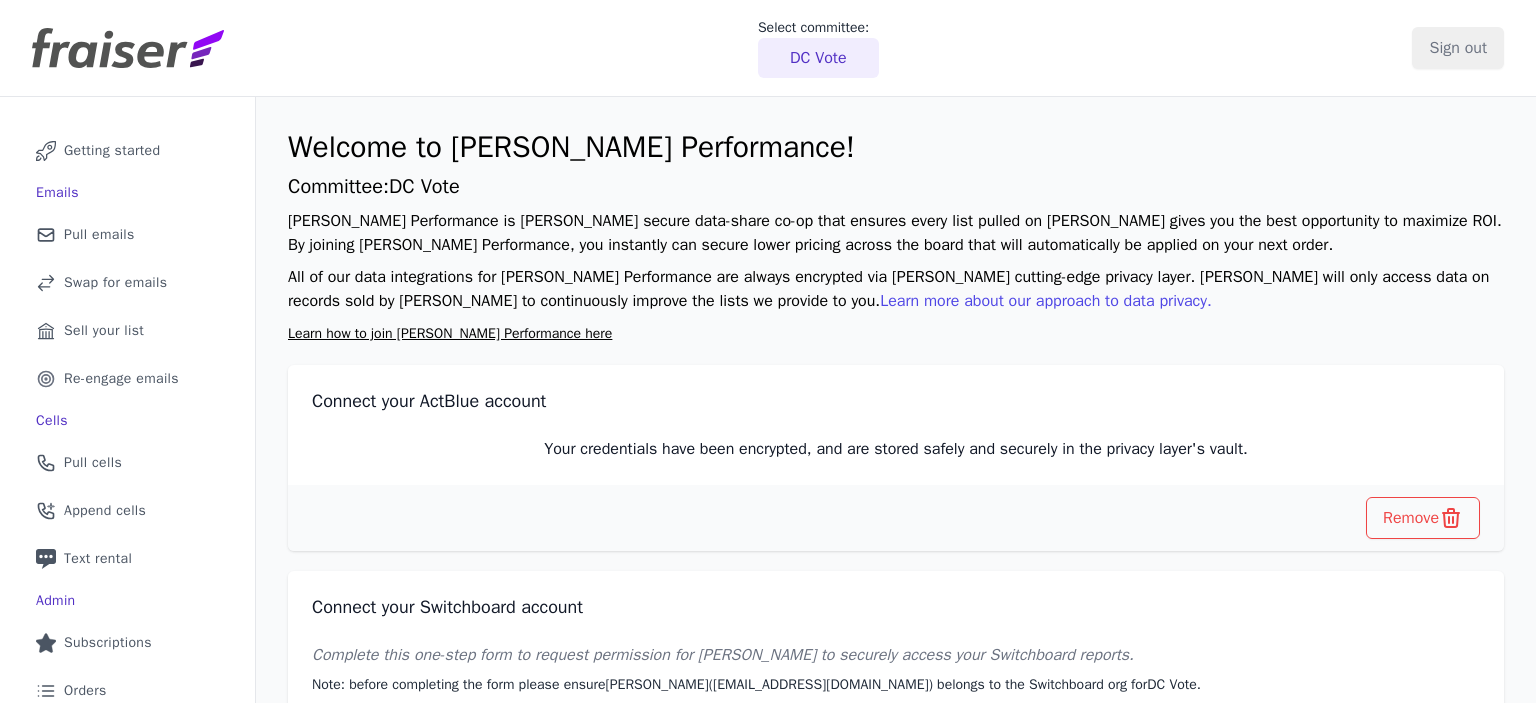 scroll, scrollTop: 0, scrollLeft: 0, axis: both 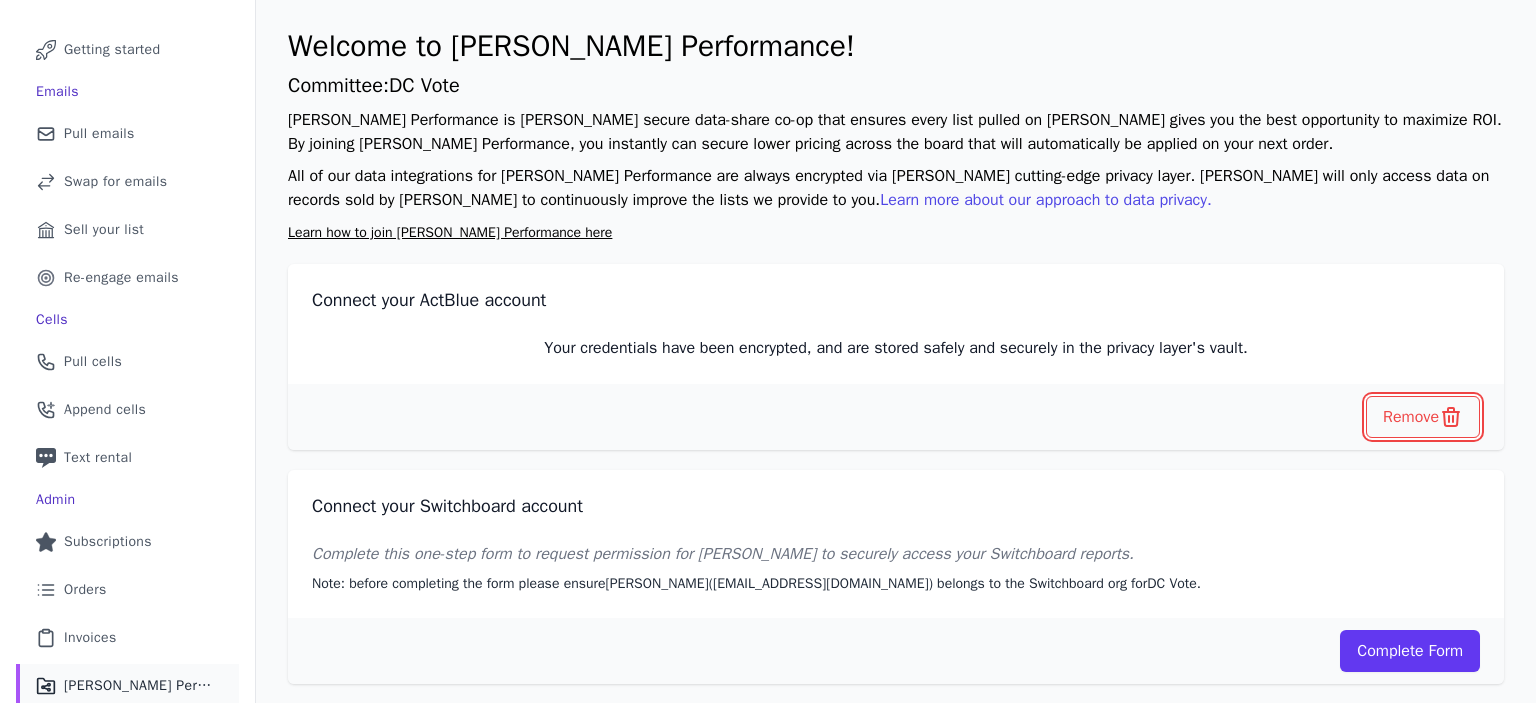 click on "Remove" at bounding box center (1423, 417) 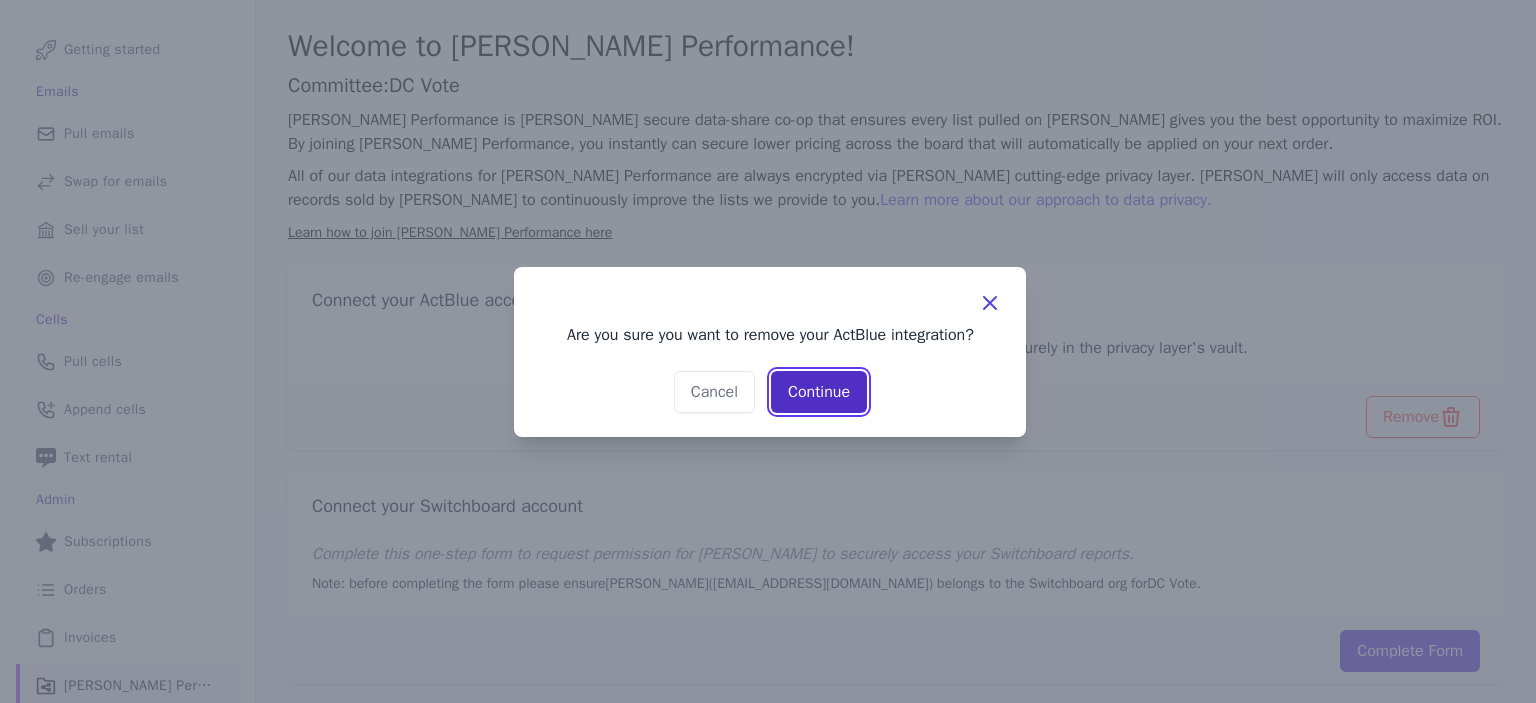 click on "Continue" at bounding box center [819, 392] 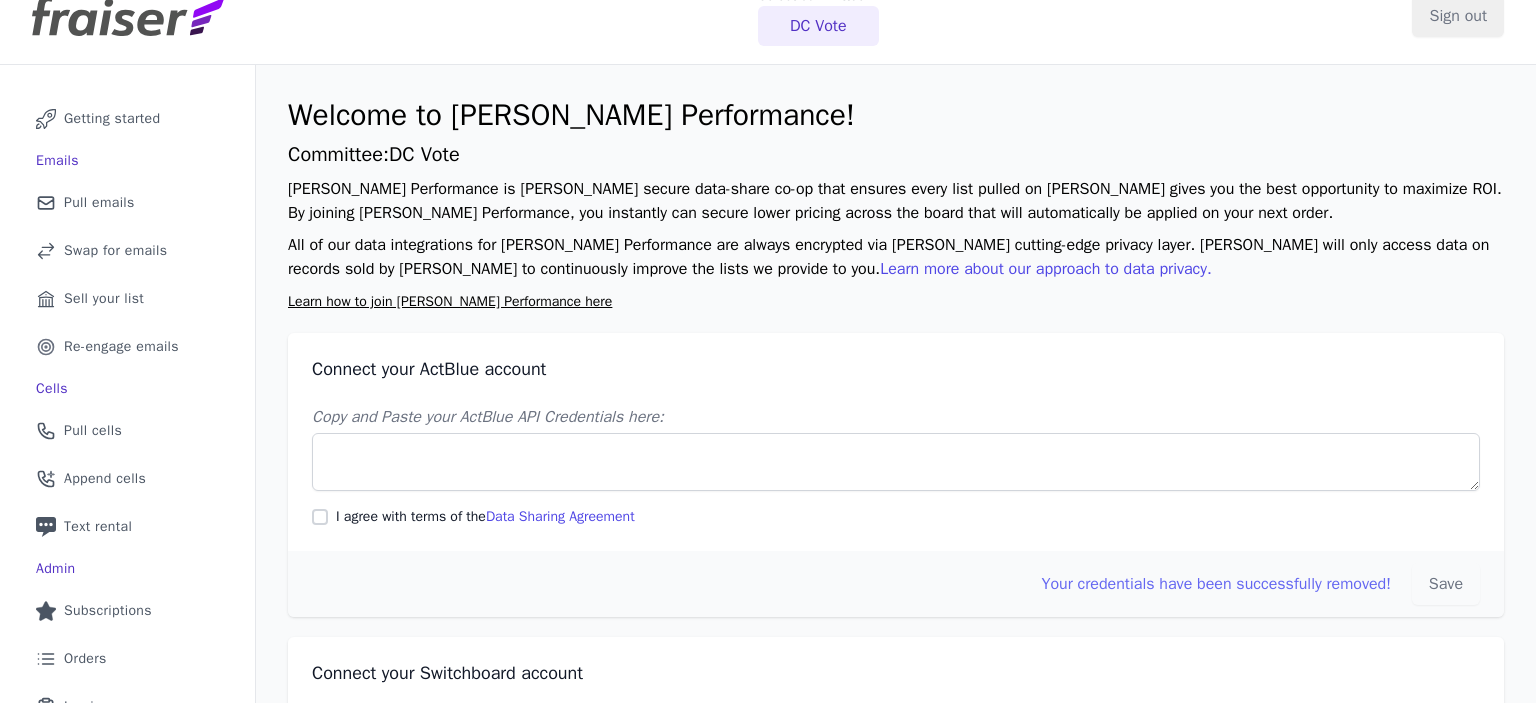 scroll, scrollTop: 0, scrollLeft: 0, axis: both 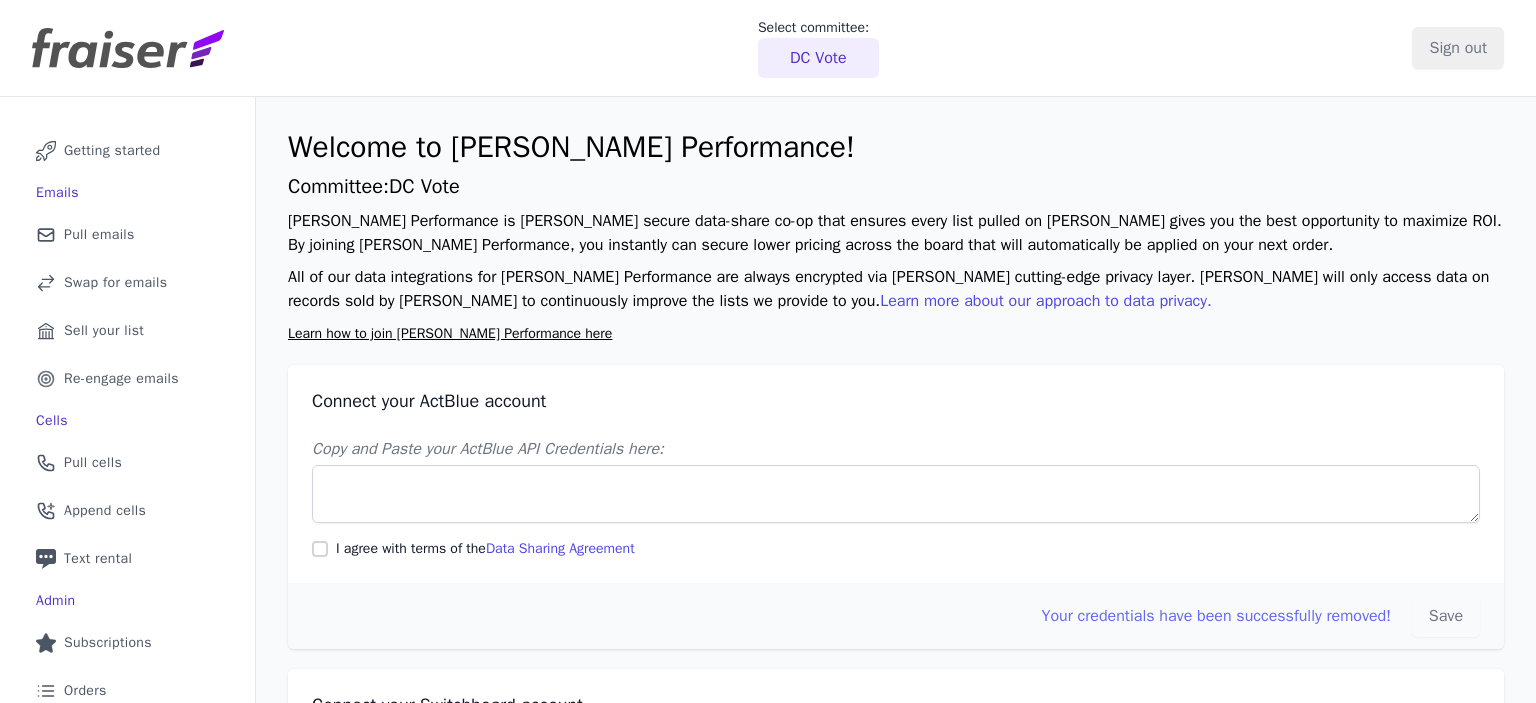 click on "DC Vote" at bounding box center (818, 58) 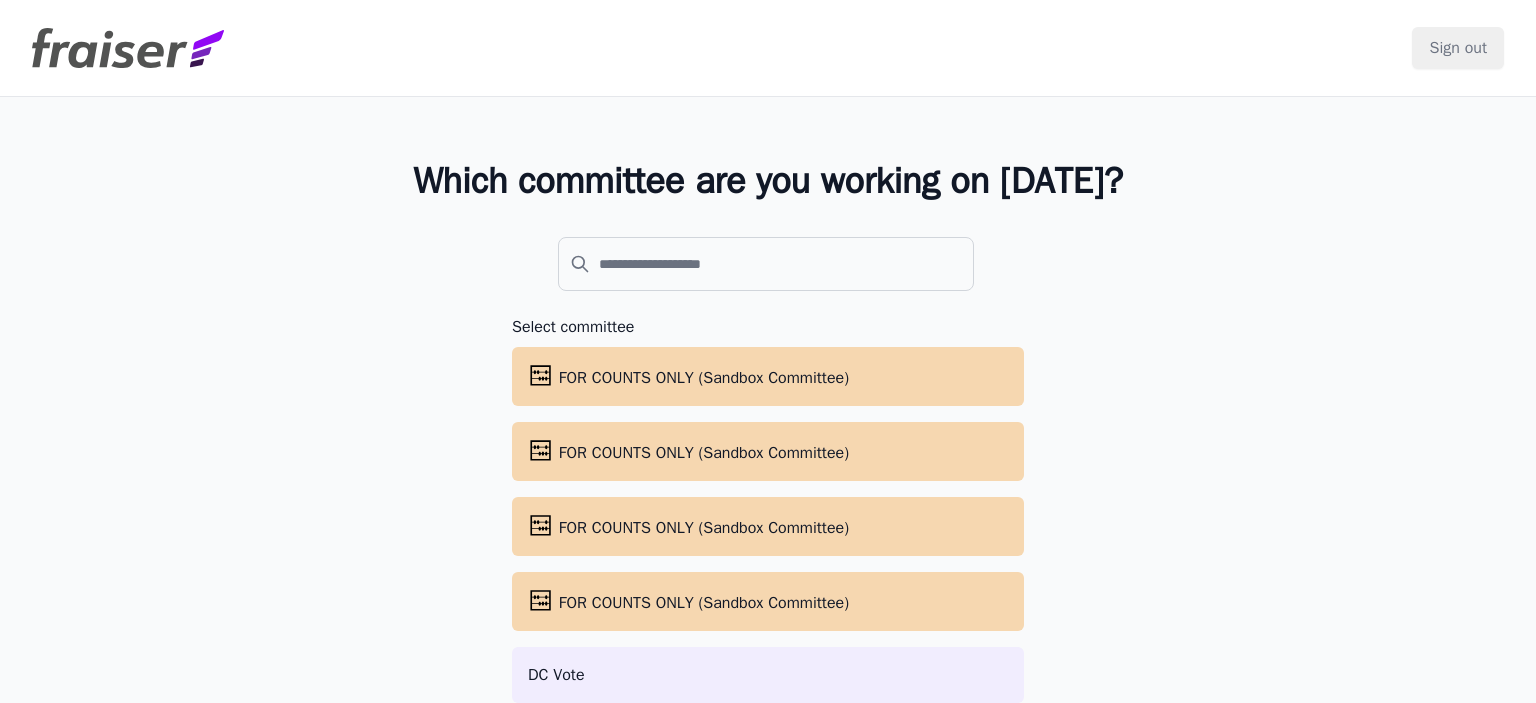 scroll, scrollTop: 0, scrollLeft: 0, axis: both 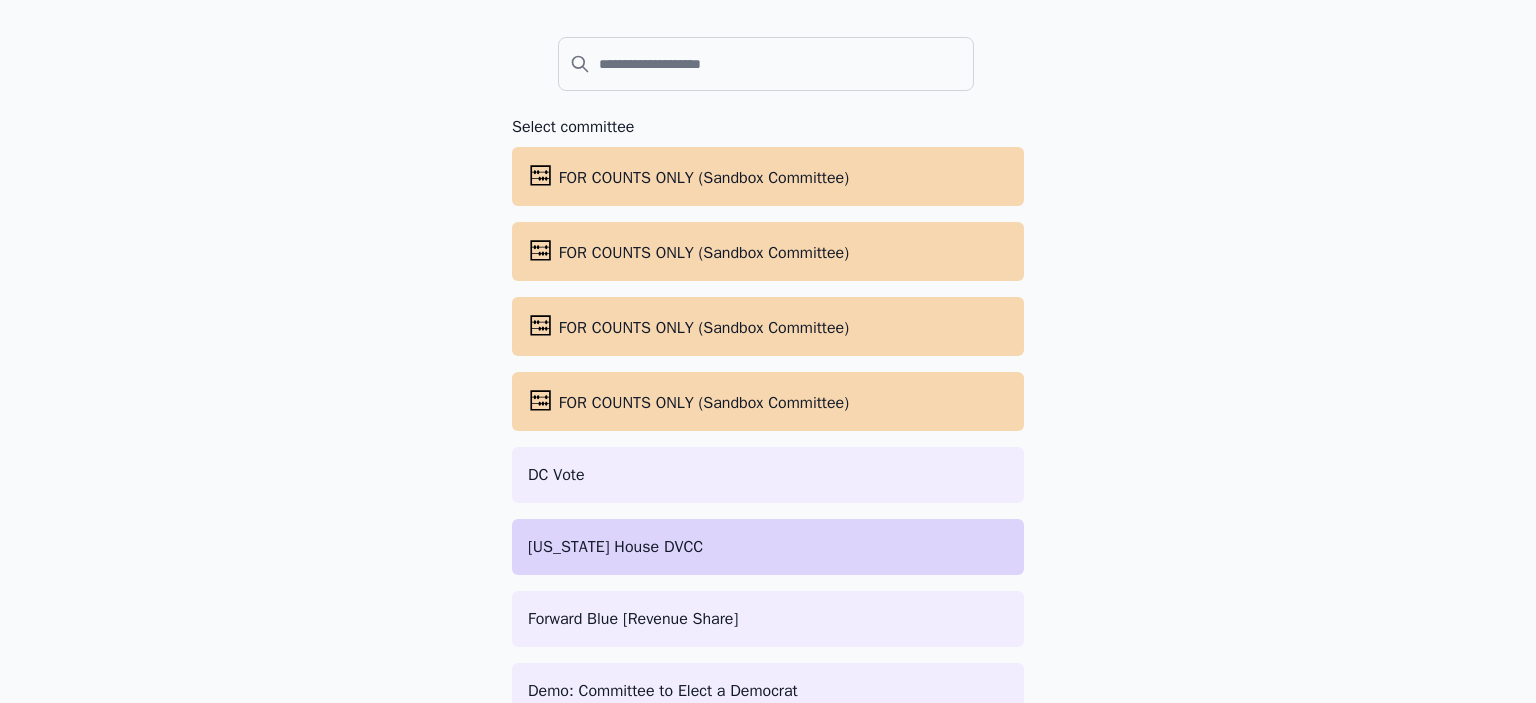 click on "New Hampshire House DVCC" at bounding box center (768, 547) 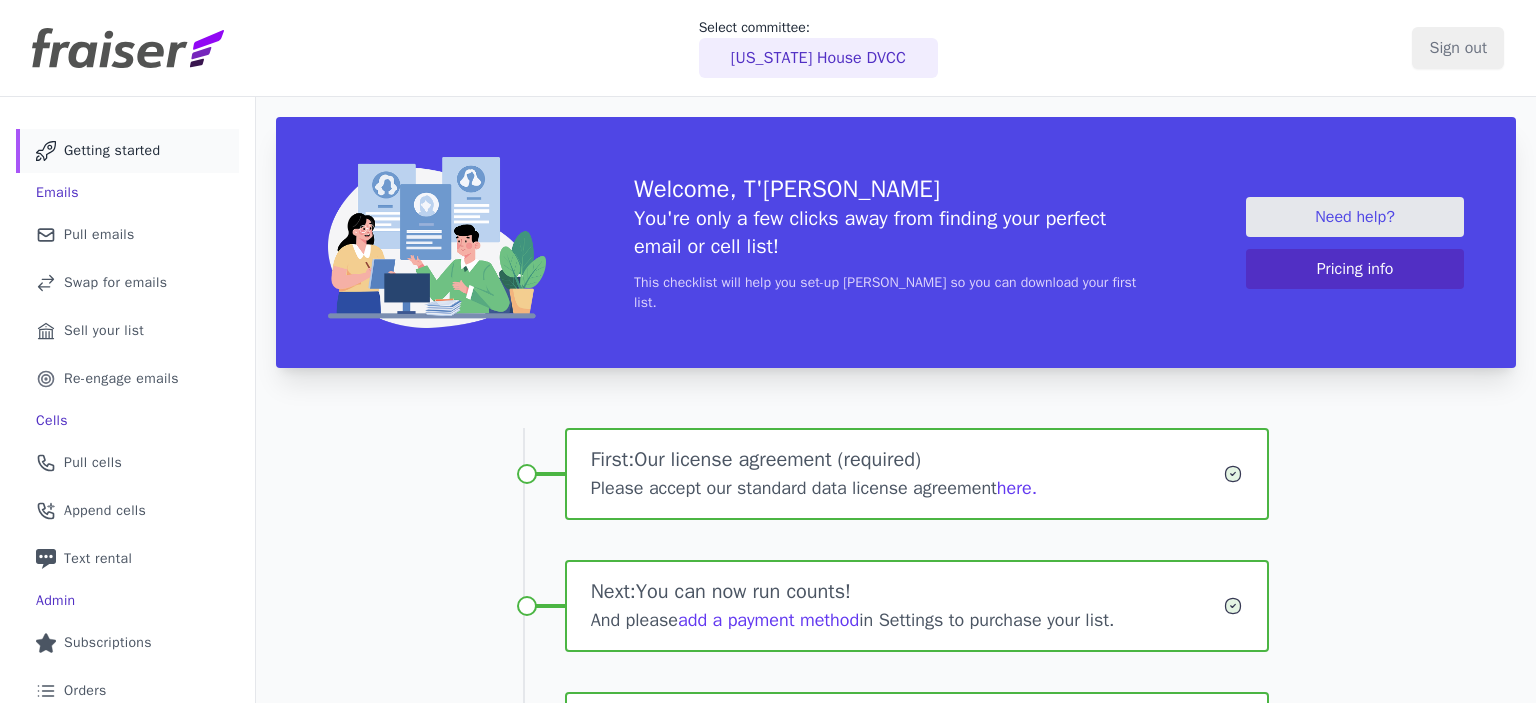 scroll, scrollTop: 0, scrollLeft: 0, axis: both 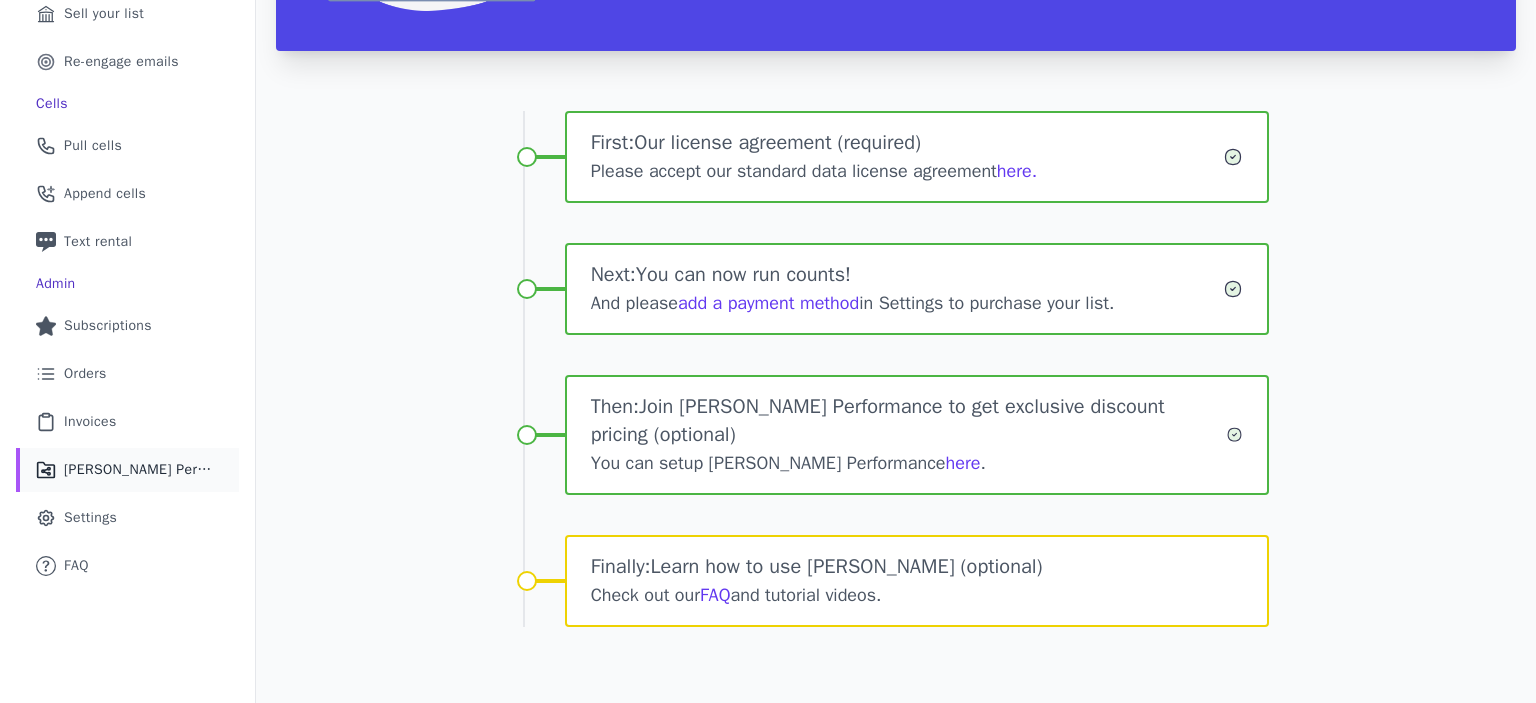 click on "[PERSON_NAME] Performance" at bounding box center (139, 470) 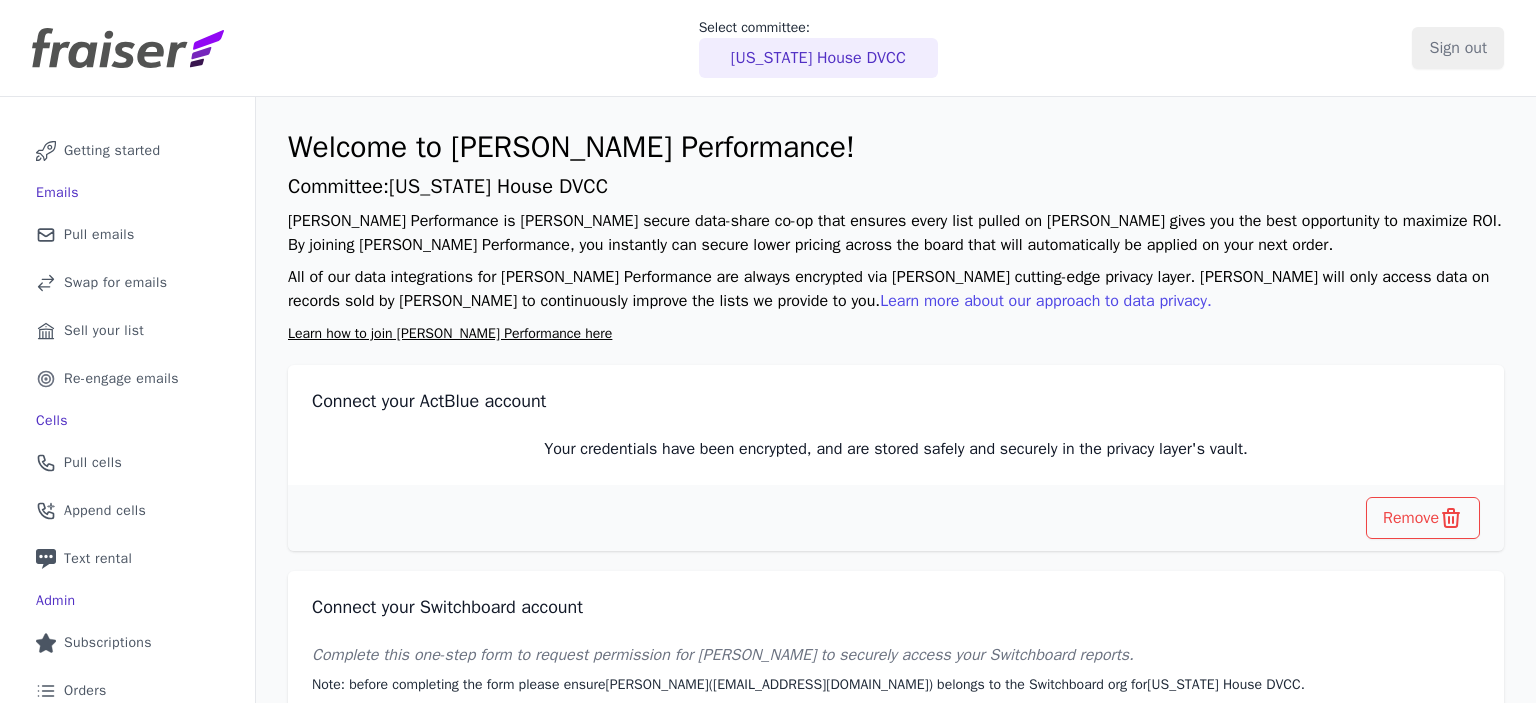 scroll, scrollTop: 0, scrollLeft: 0, axis: both 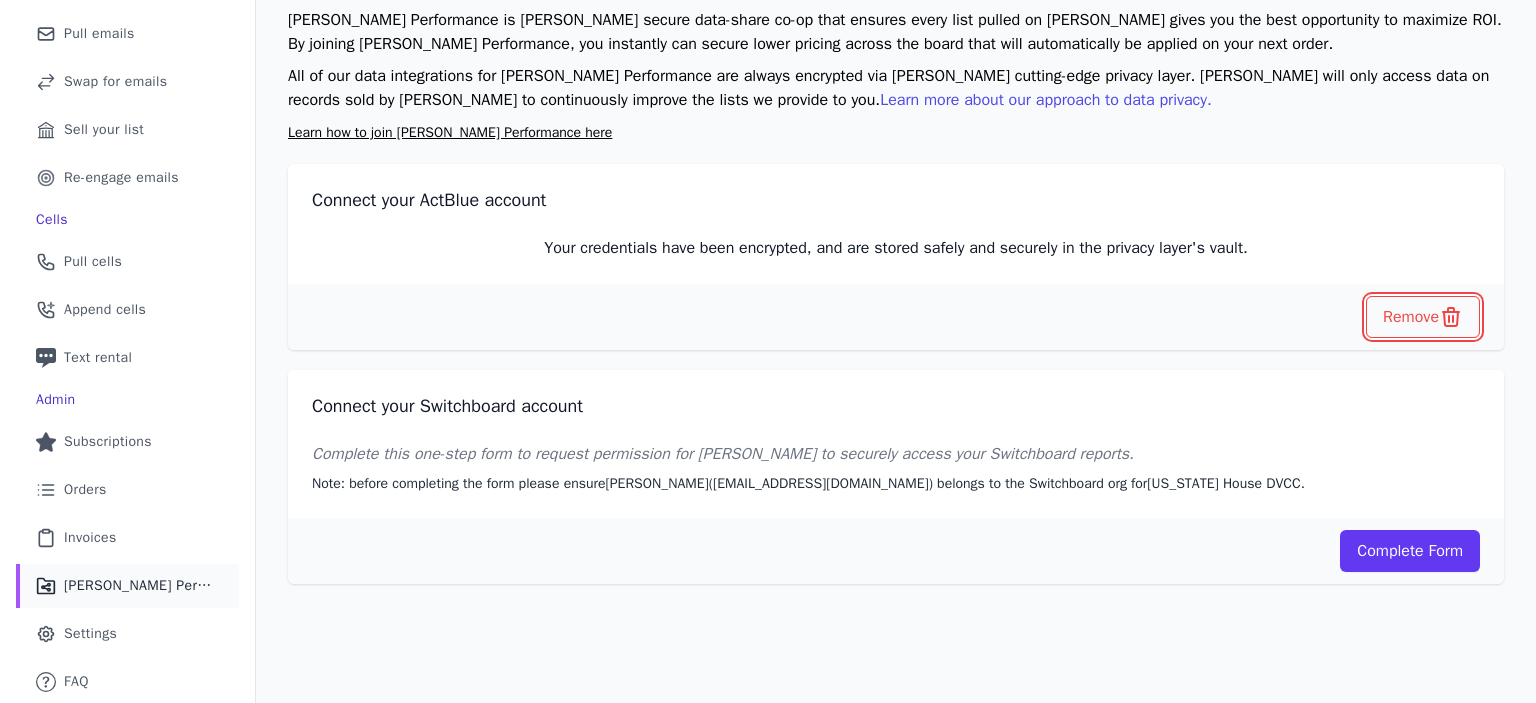 click on "Remove" at bounding box center [1423, 317] 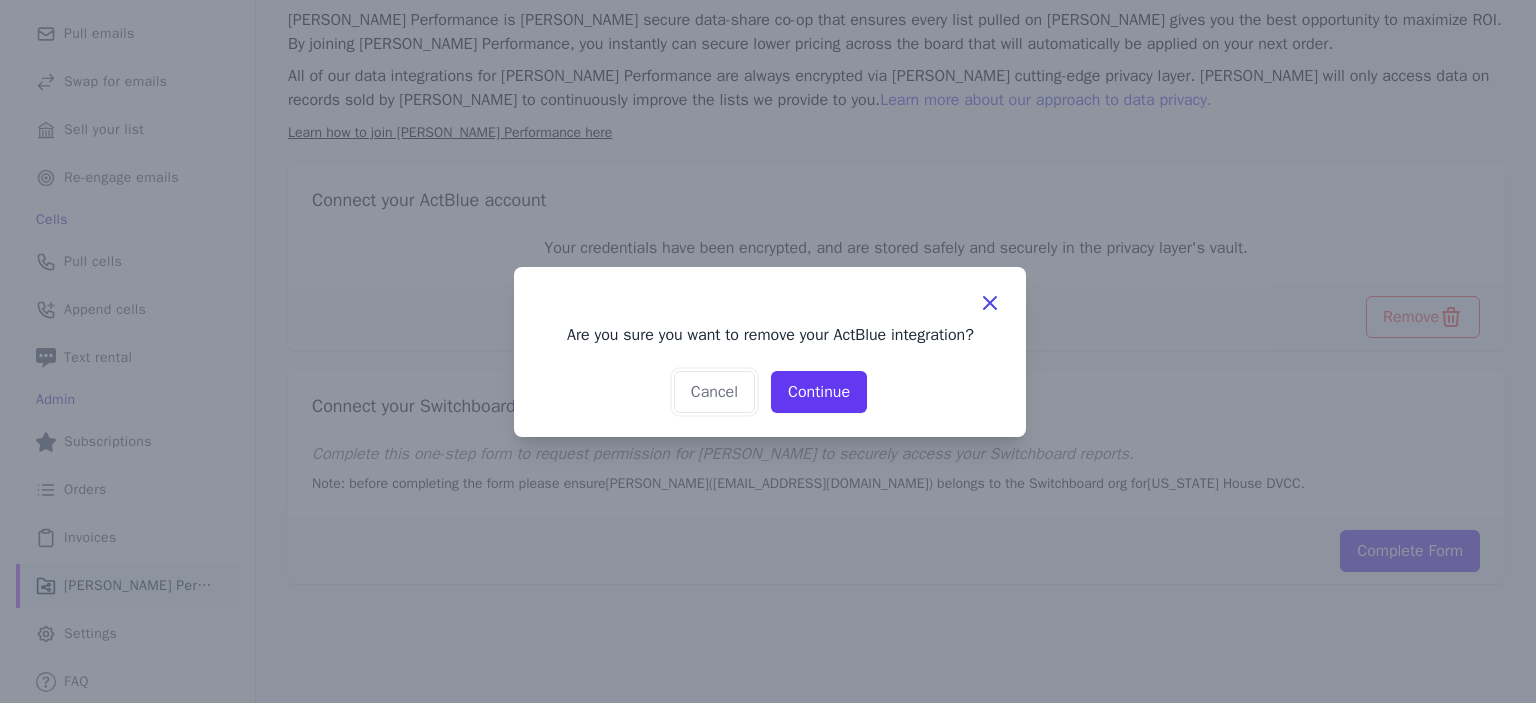 click on "Cancel" at bounding box center (714, 392) 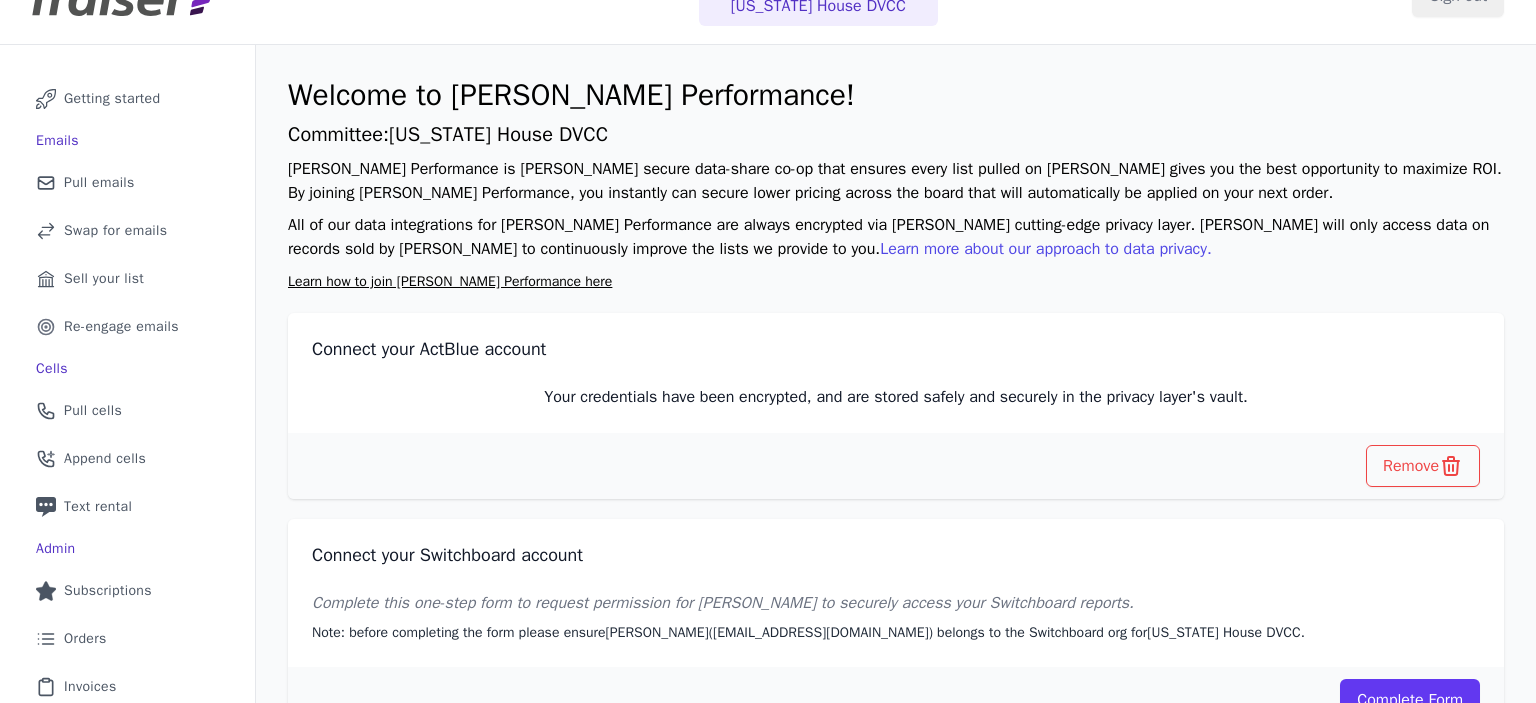 scroll, scrollTop: 100, scrollLeft: 0, axis: vertical 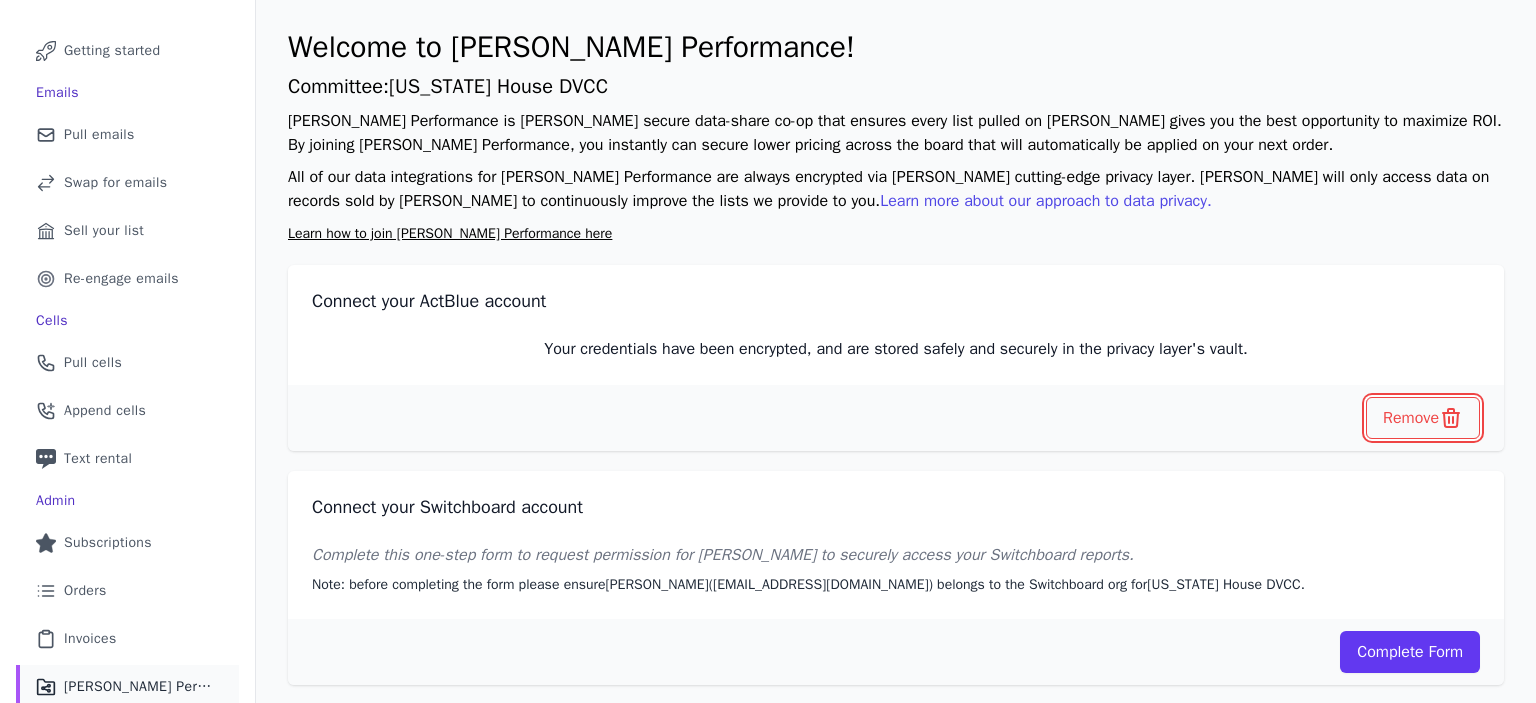 click on "Remove" at bounding box center (1423, 418) 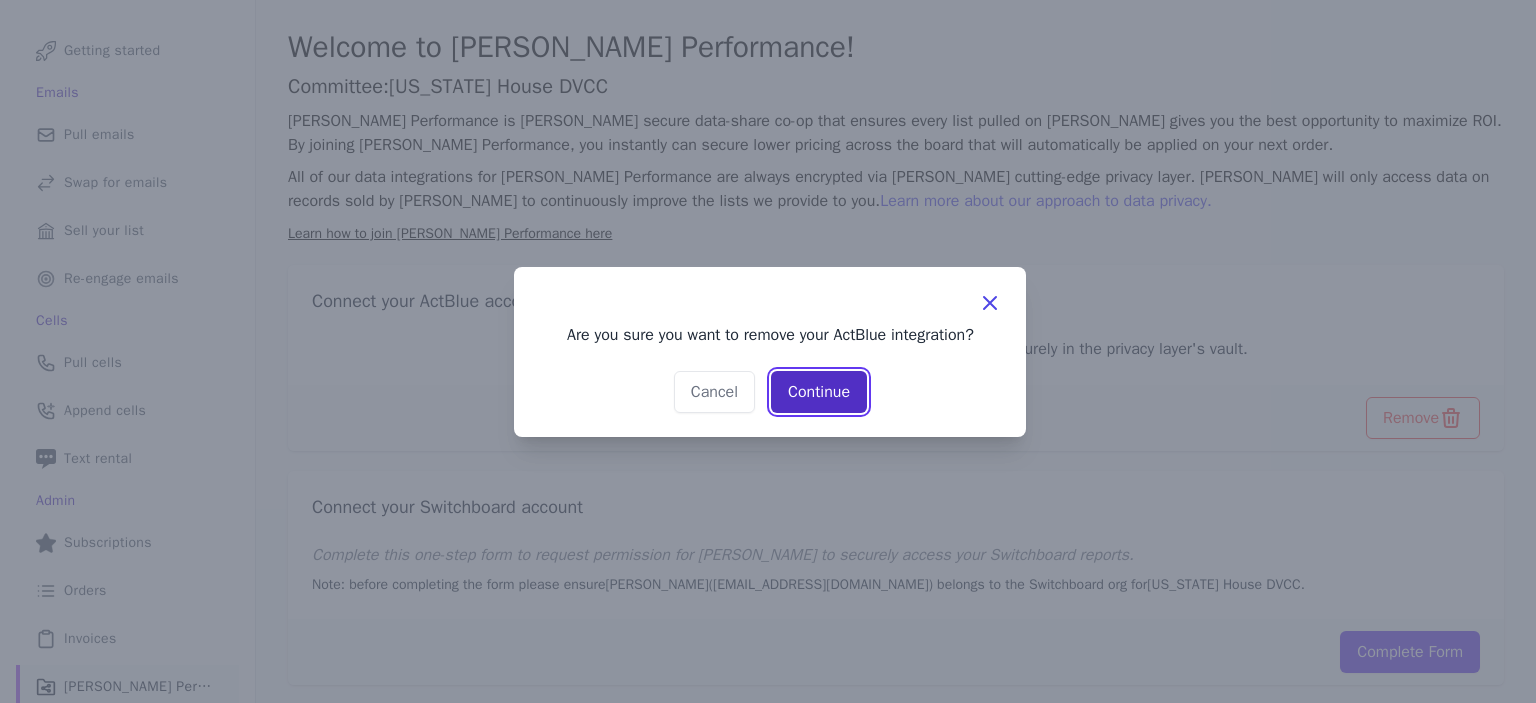 click on "Continue" at bounding box center [819, 392] 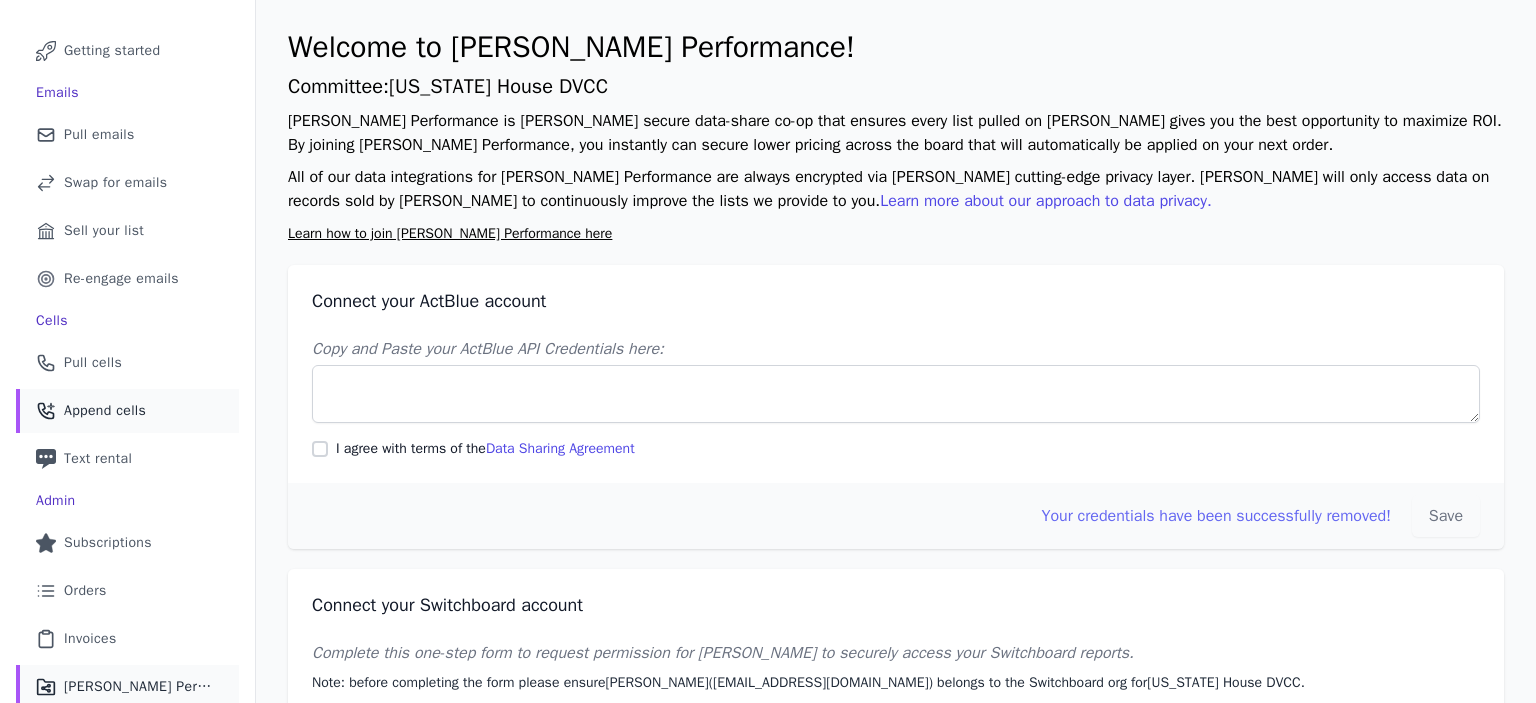 scroll, scrollTop: 0, scrollLeft: 0, axis: both 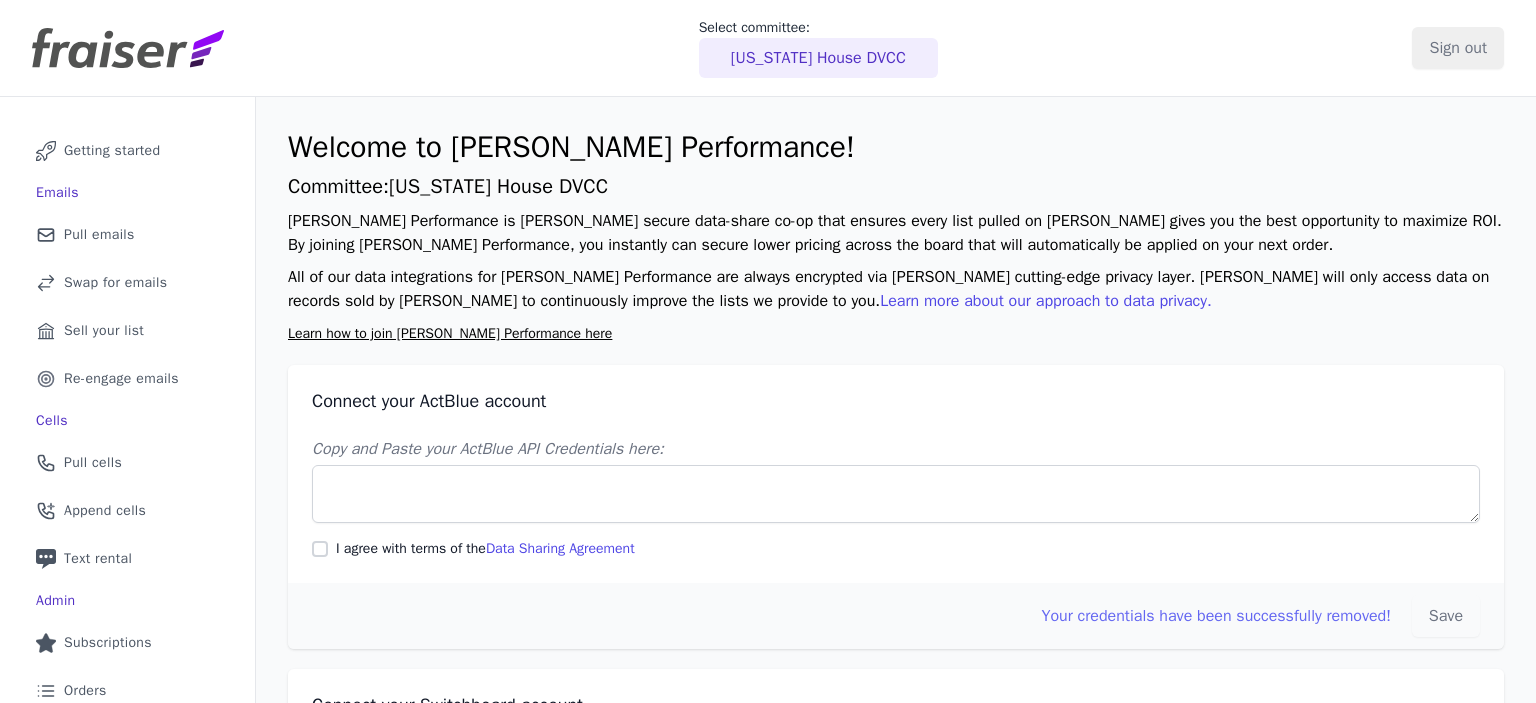 click on "[US_STATE] House DVCC" at bounding box center (818, 58) 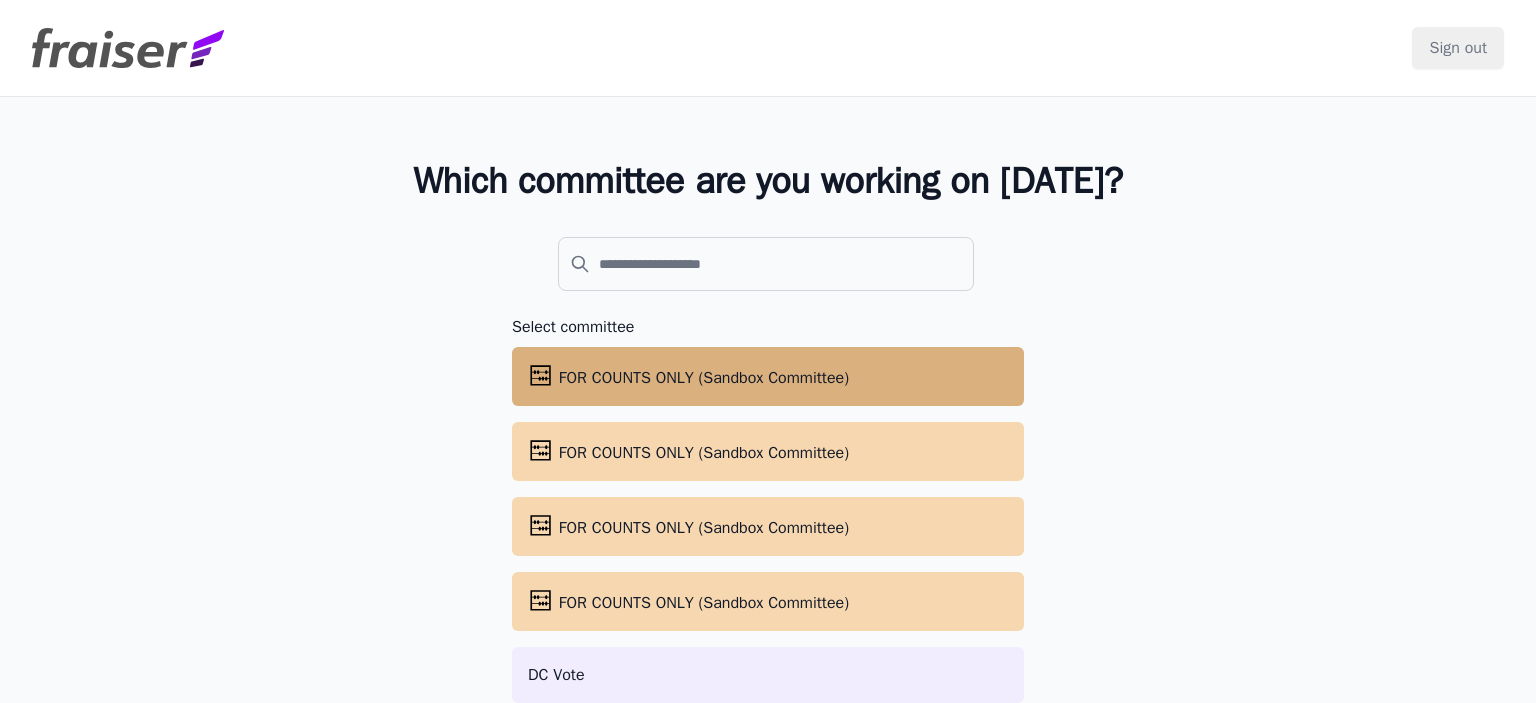 scroll, scrollTop: 0, scrollLeft: 0, axis: both 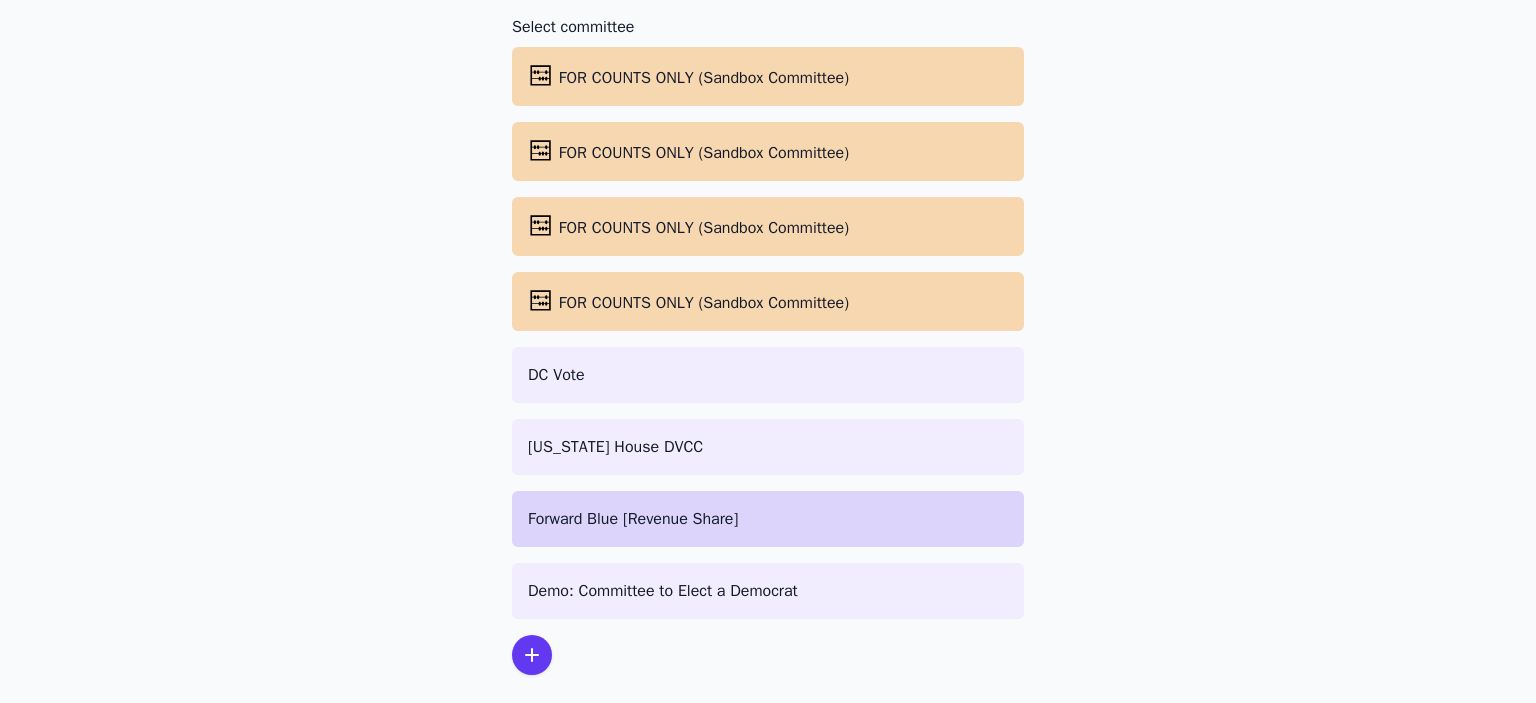 click on "Forward Blue [Revenue Share]" at bounding box center (768, 519) 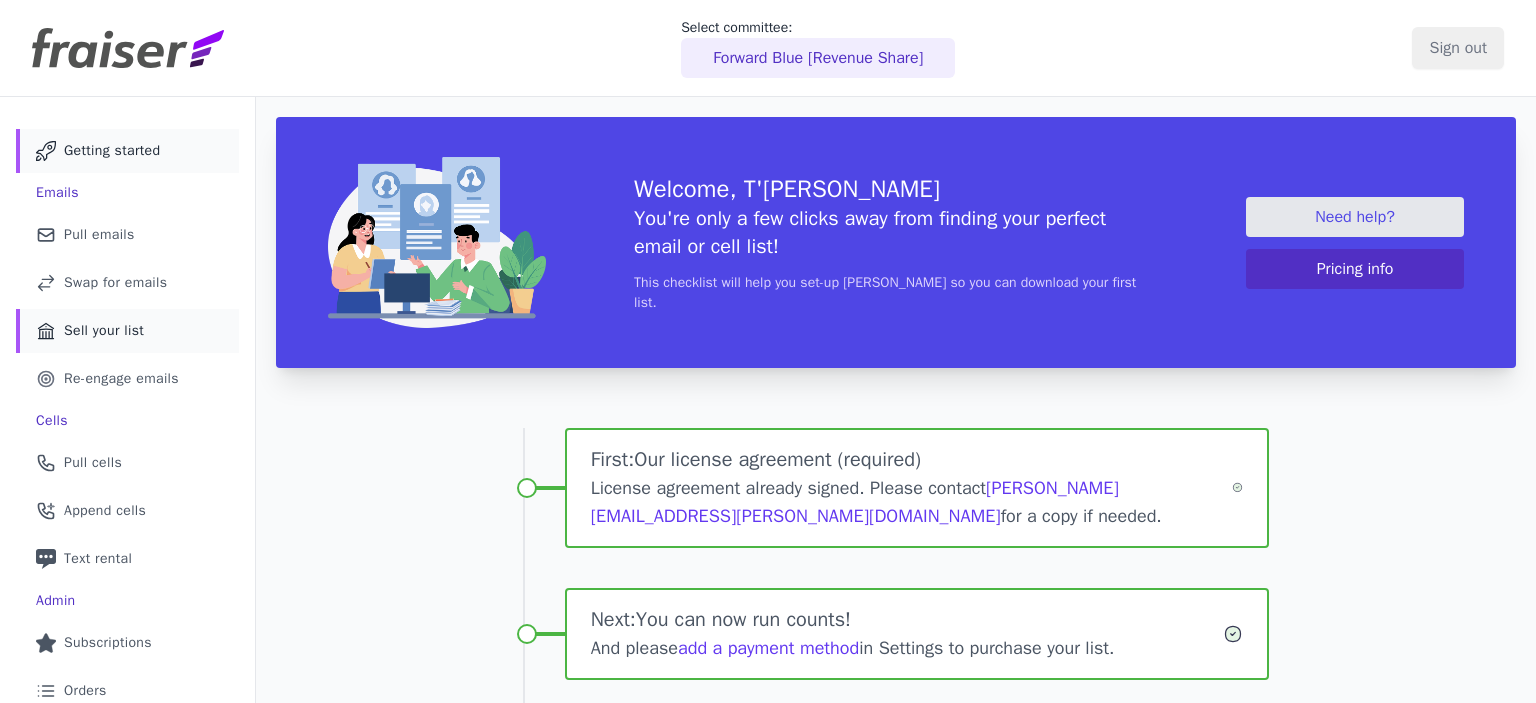 scroll, scrollTop: 0, scrollLeft: 0, axis: both 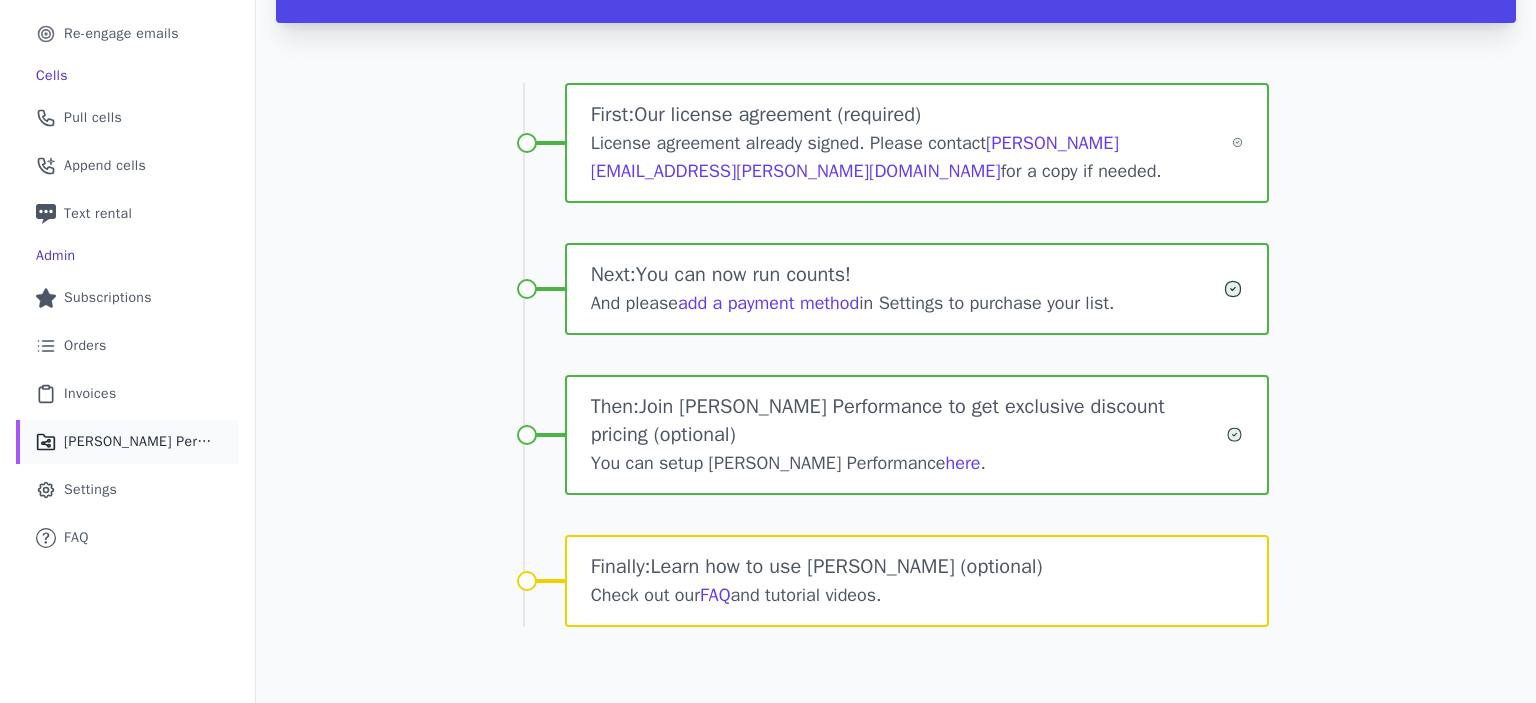 click on "Fraiser Performance" at bounding box center [139, 442] 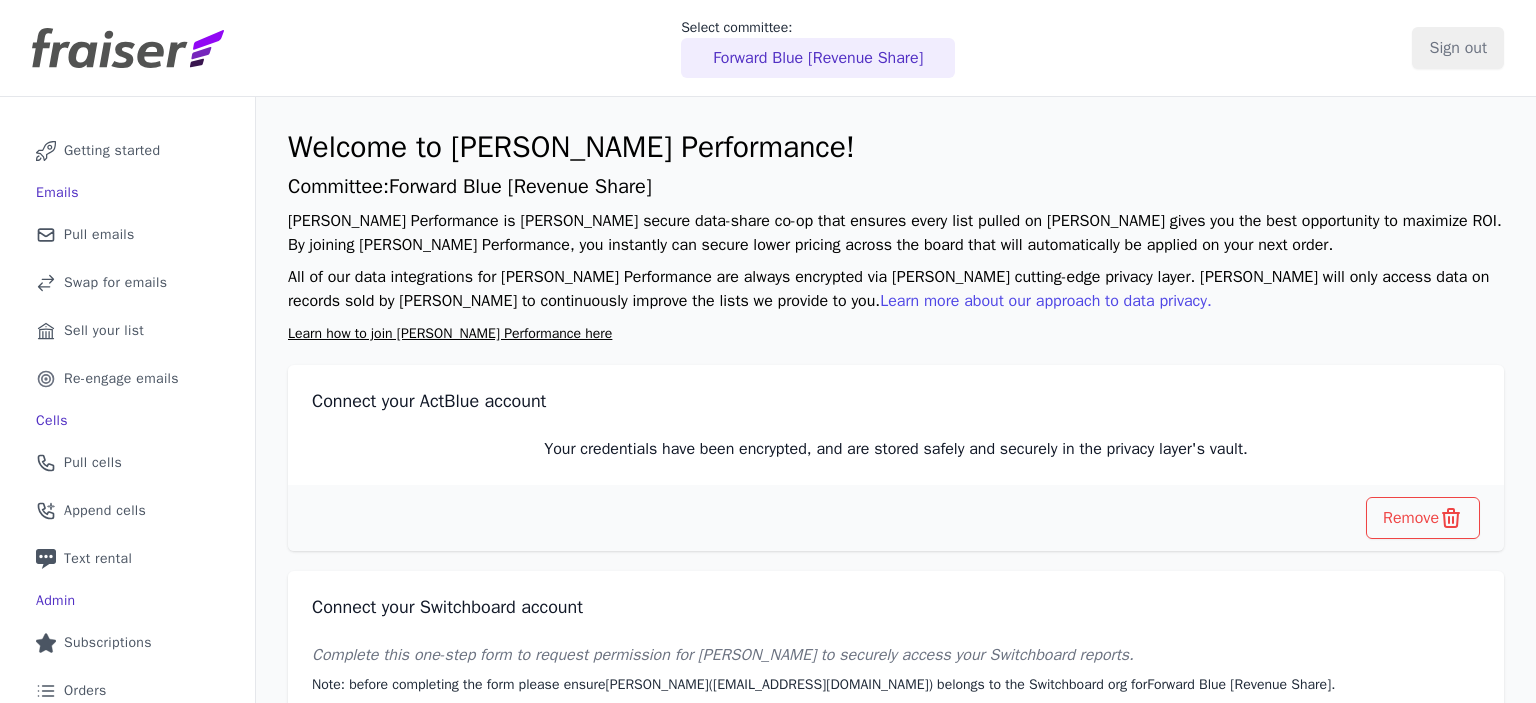 scroll, scrollTop: 0, scrollLeft: 0, axis: both 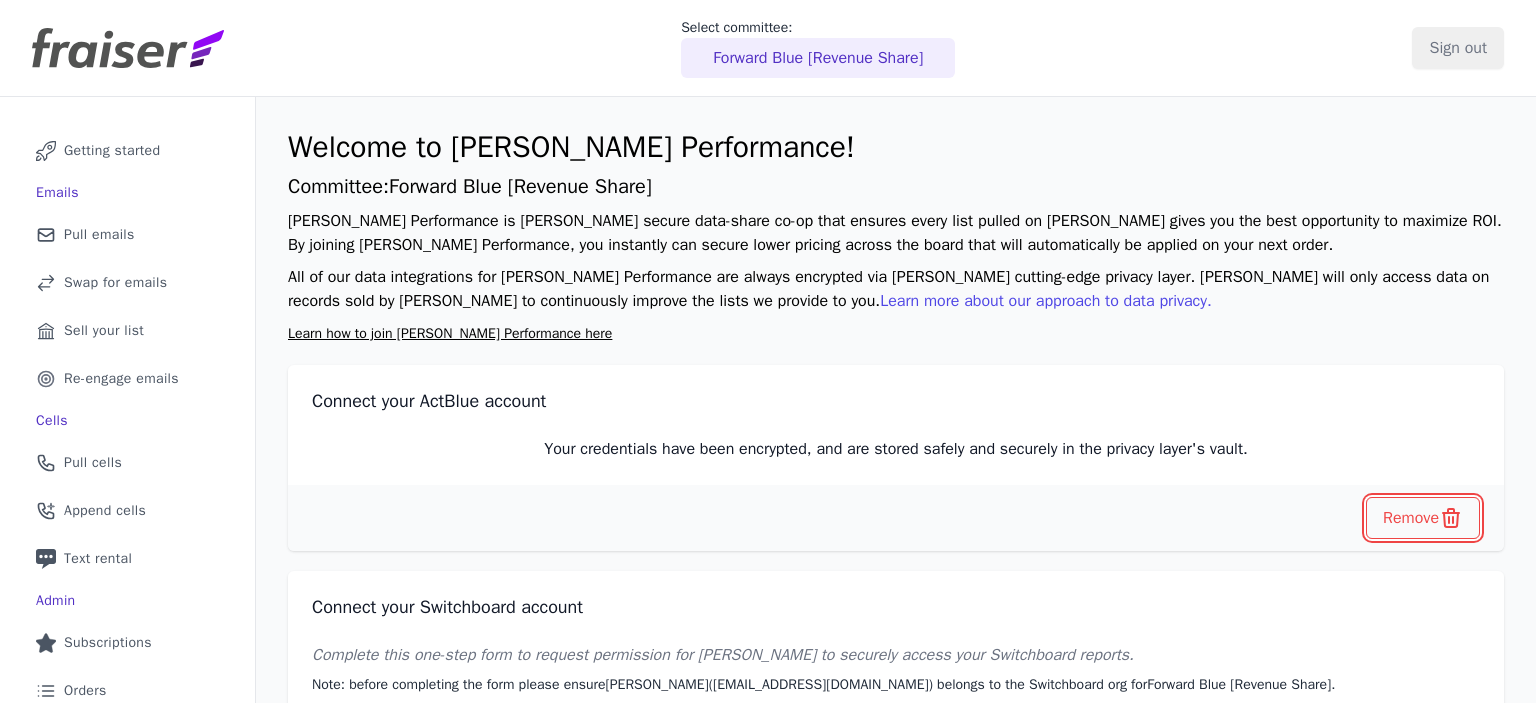 click on "Remove" at bounding box center (1423, 518) 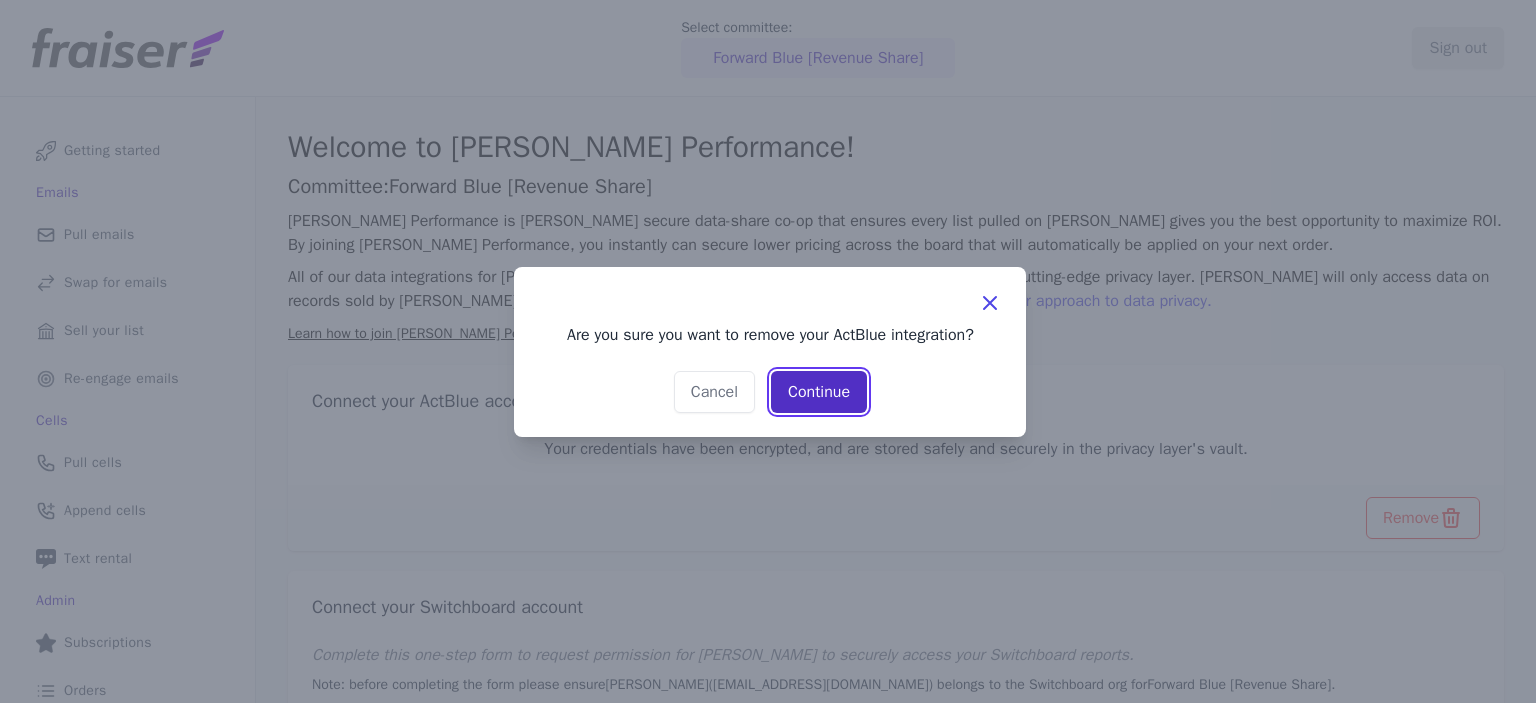 click on "Continue" at bounding box center (819, 392) 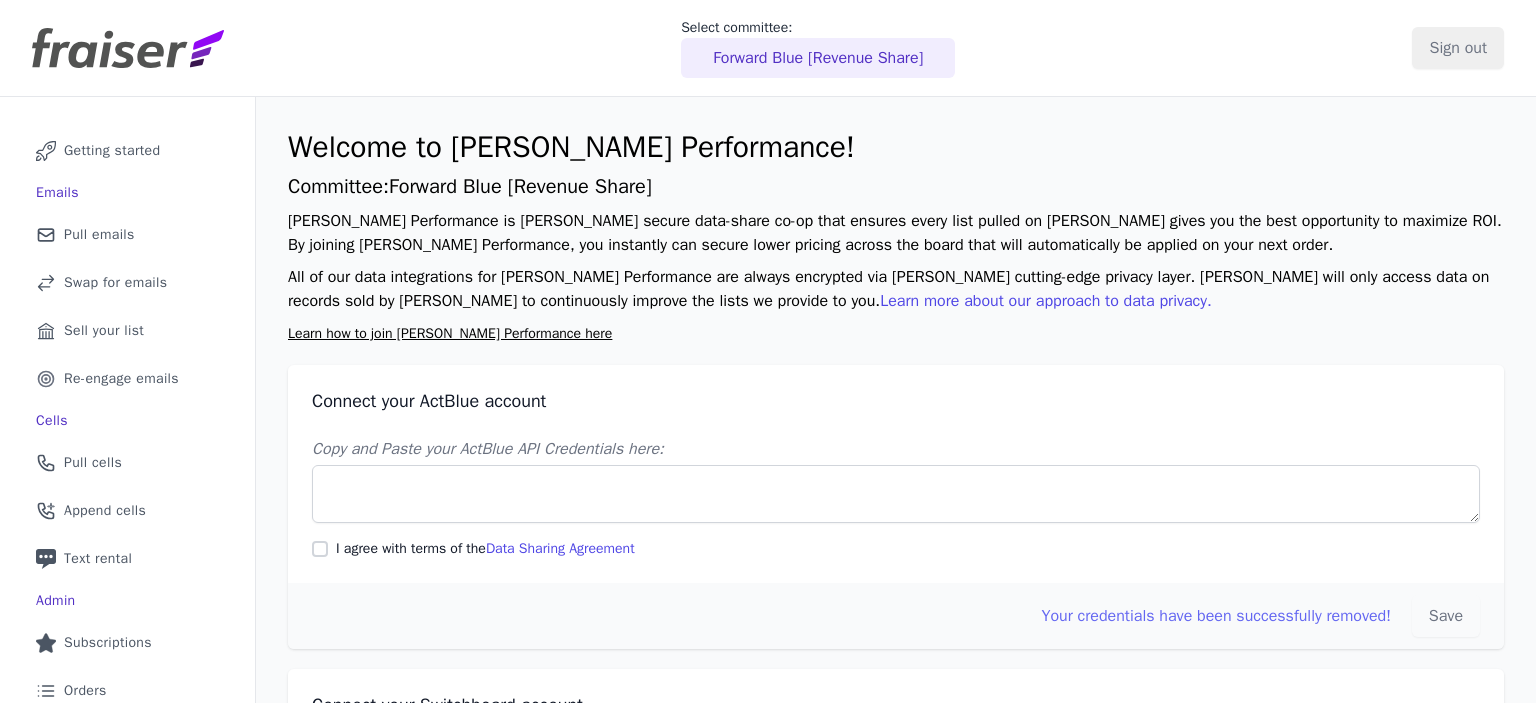 click on "Forward Blue [Revenue Share]" at bounding box center [818, 58] 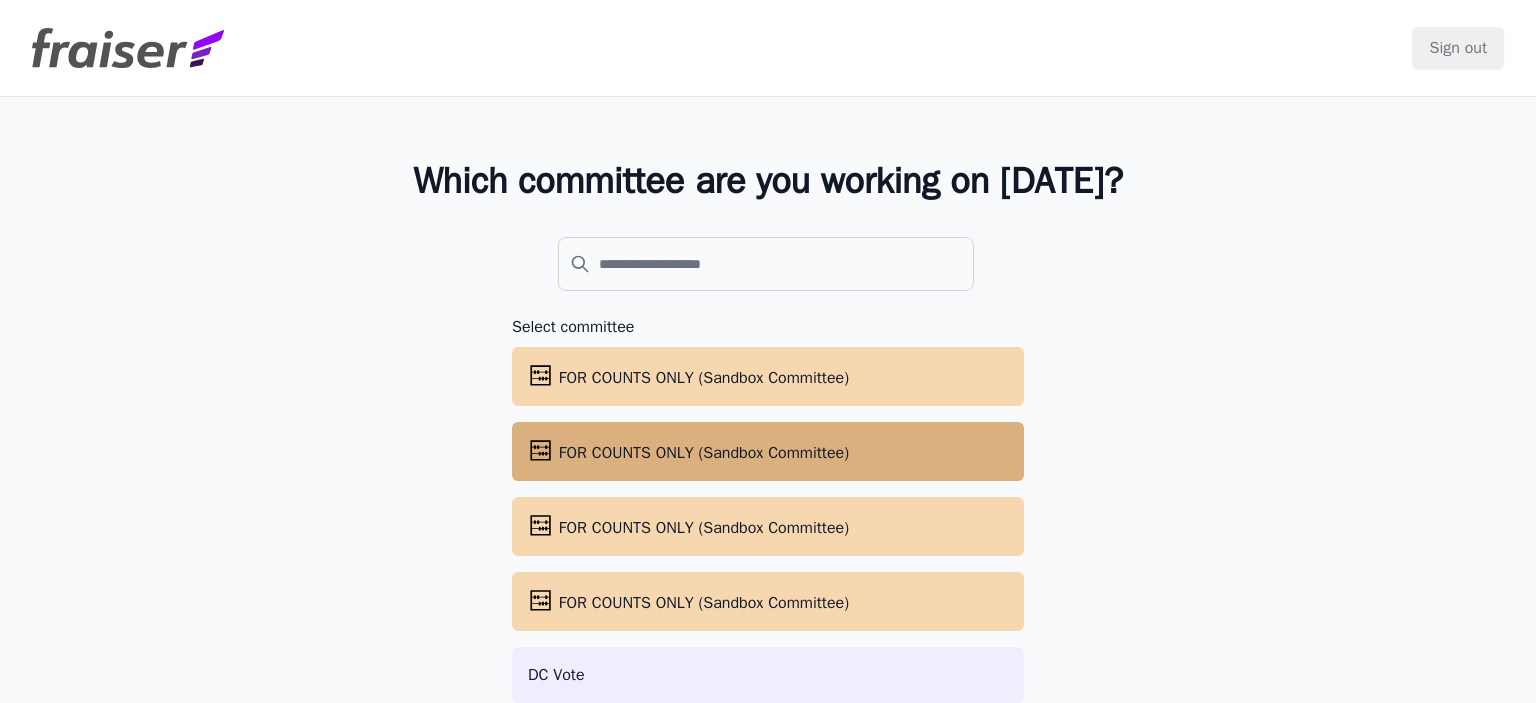 scroll, scrollTop: 0, scrollLeft: 0, axis: both 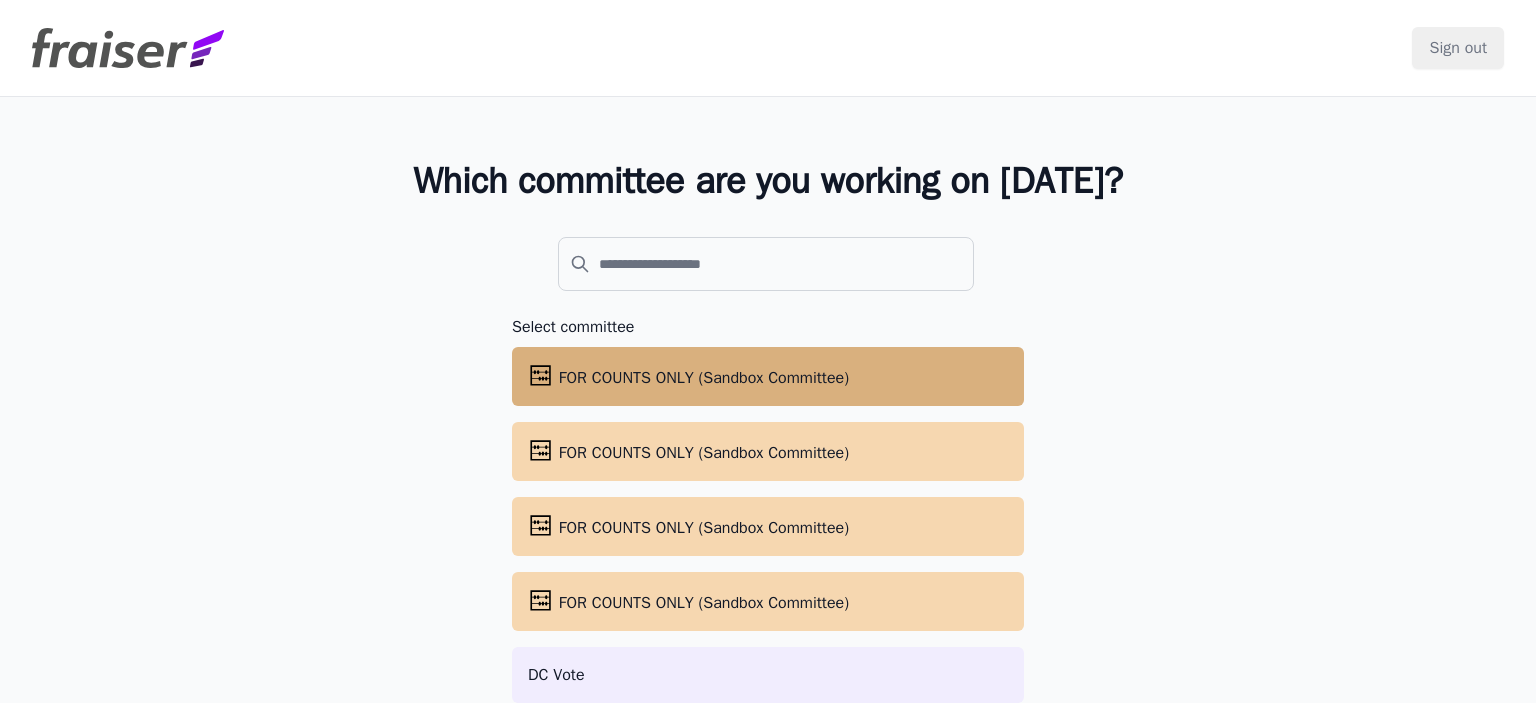 click on "FOR COUNTS ONLY (Sandbox Committee)" at bounding box center [704, 378] 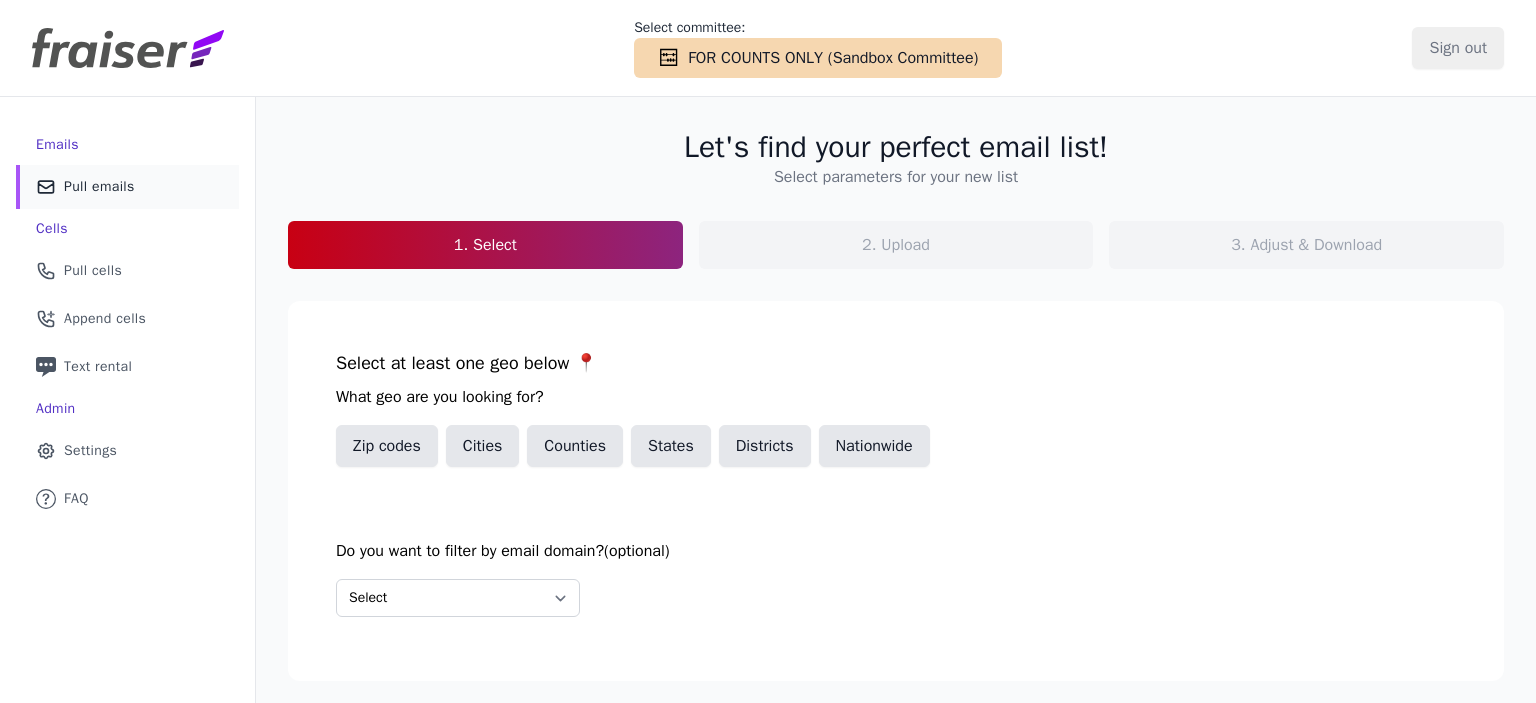 scroll, scrollTop: 0, scrollLeft: 0, axis: both 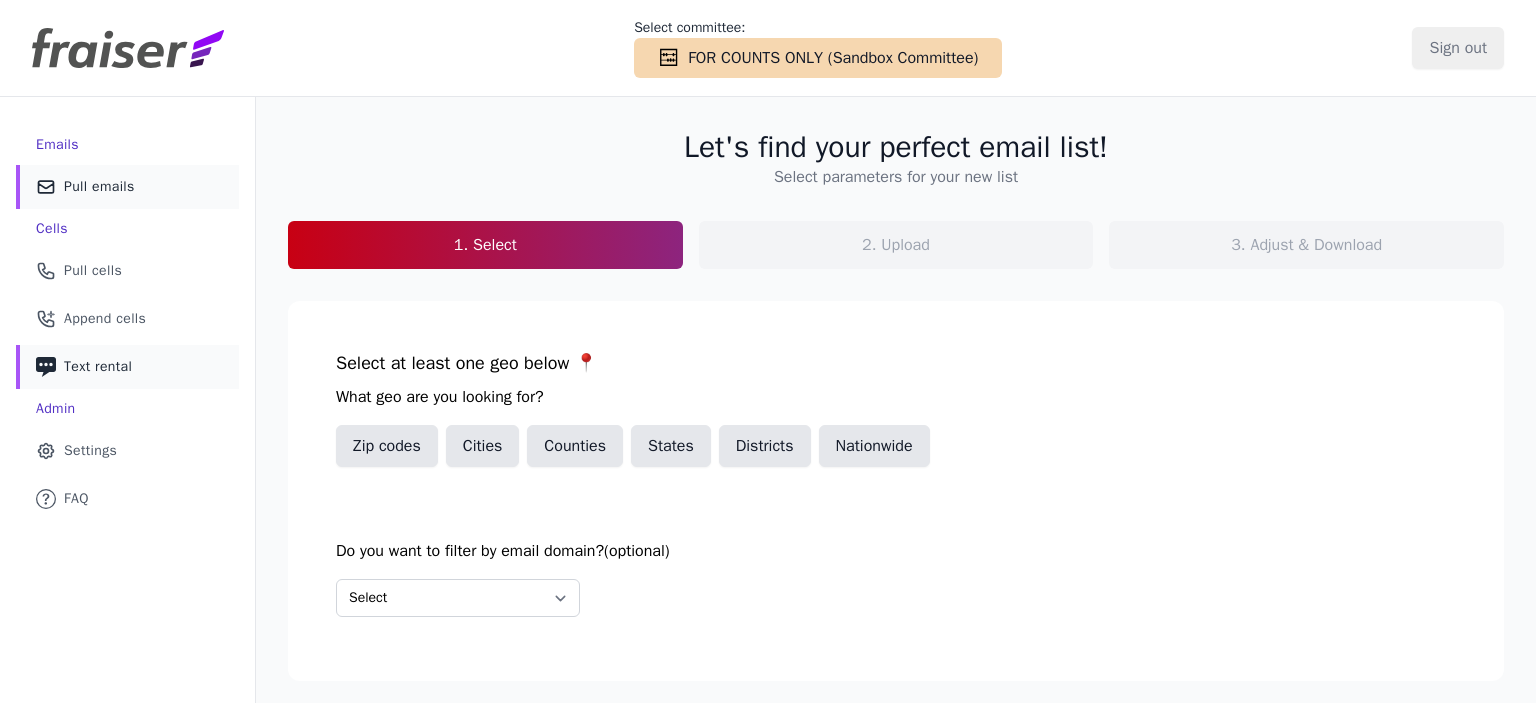 click on "Phone Icon with a plus sign Outline of a phone with a plus sign
Text rental" at bounding box center (127, 367) 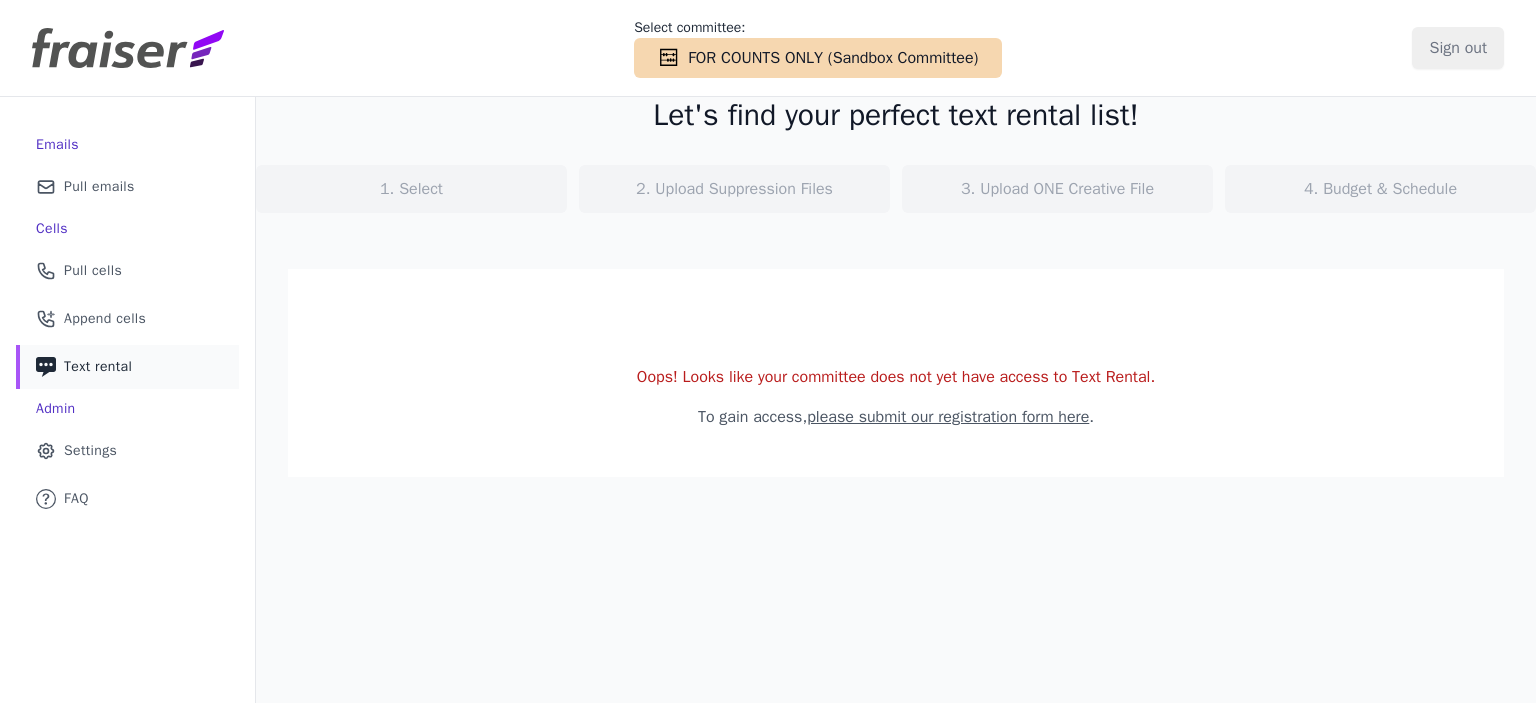 scroll, scrollTop: 0, scrollLeft: 0, axis: both 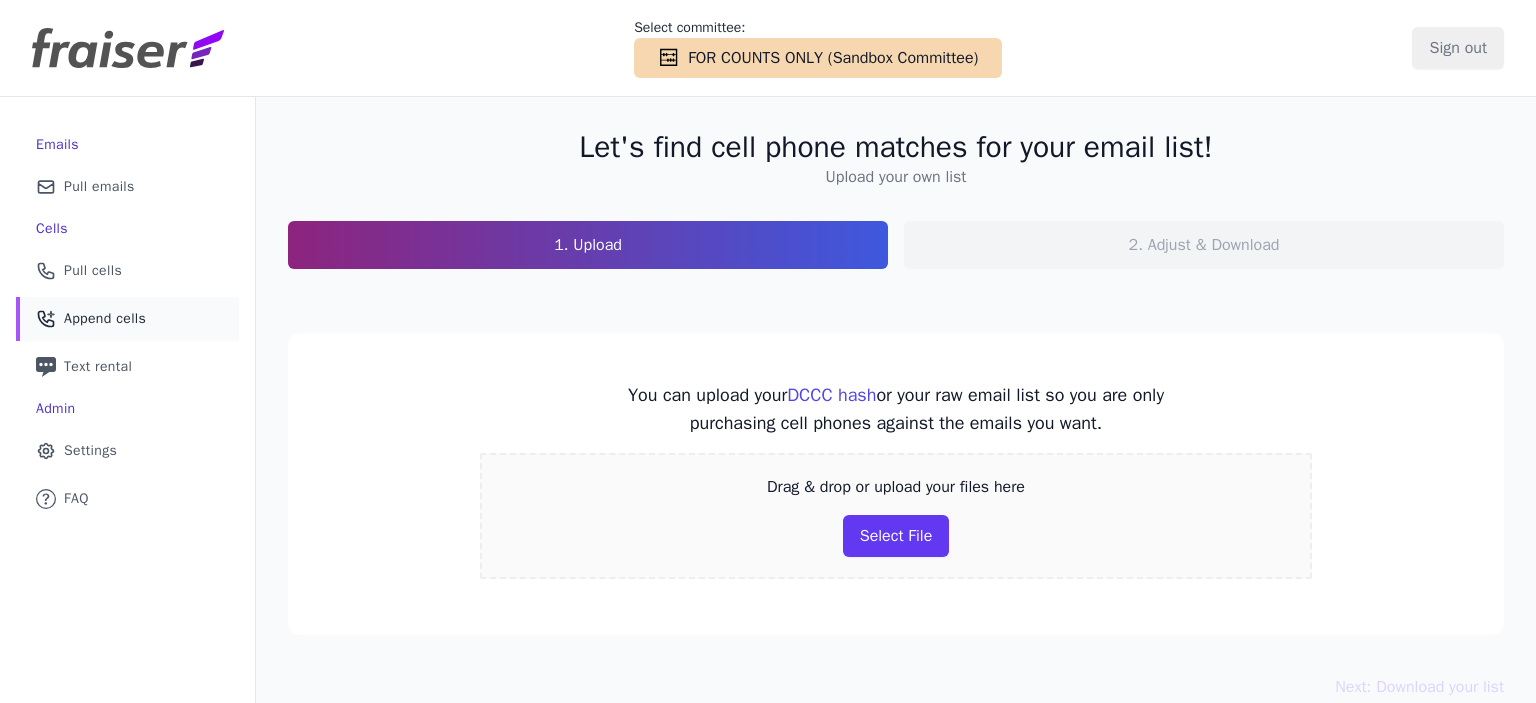 click on "Phone Icon Outline of a phone
Pull cells" at bounding box center (127, 271) 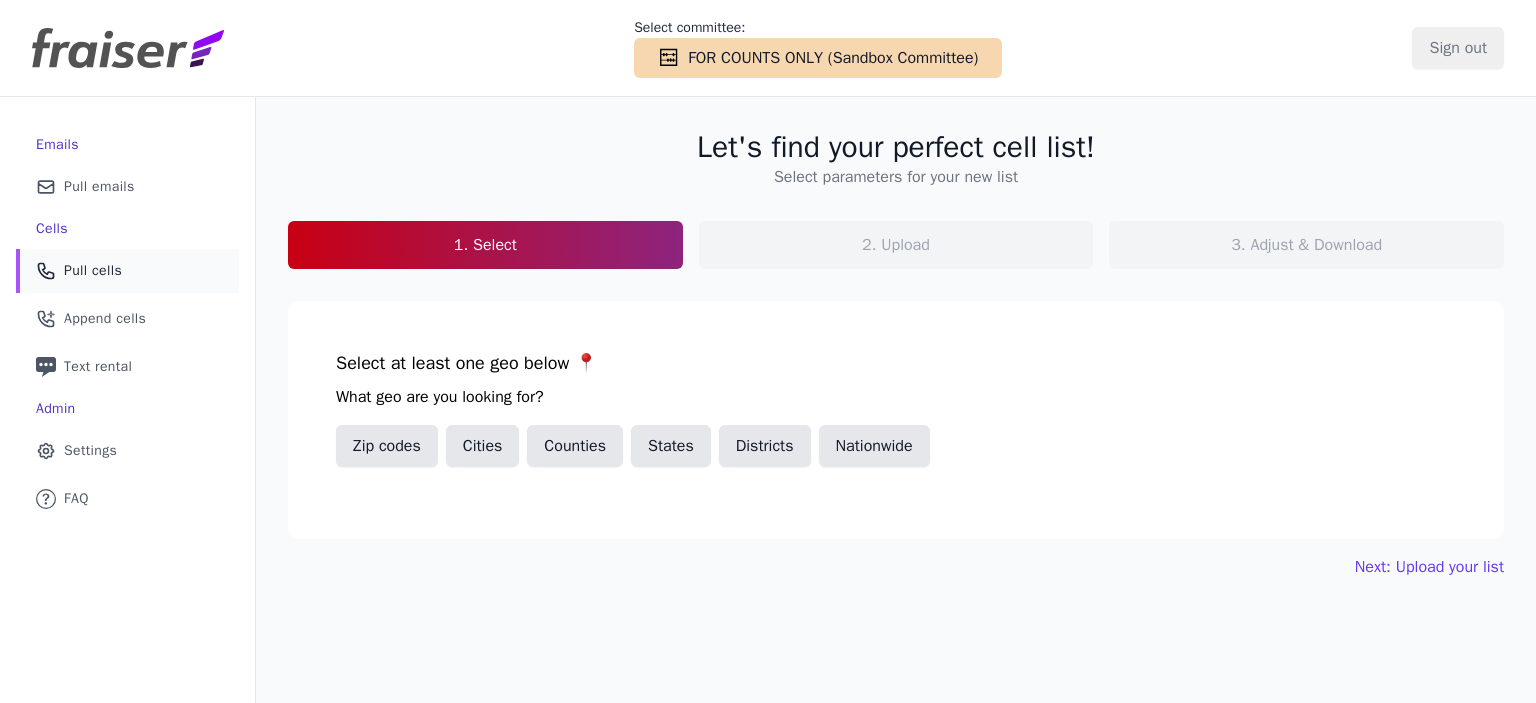 scroll, scrollTop: 0, scrollLeft: 0, axis: both 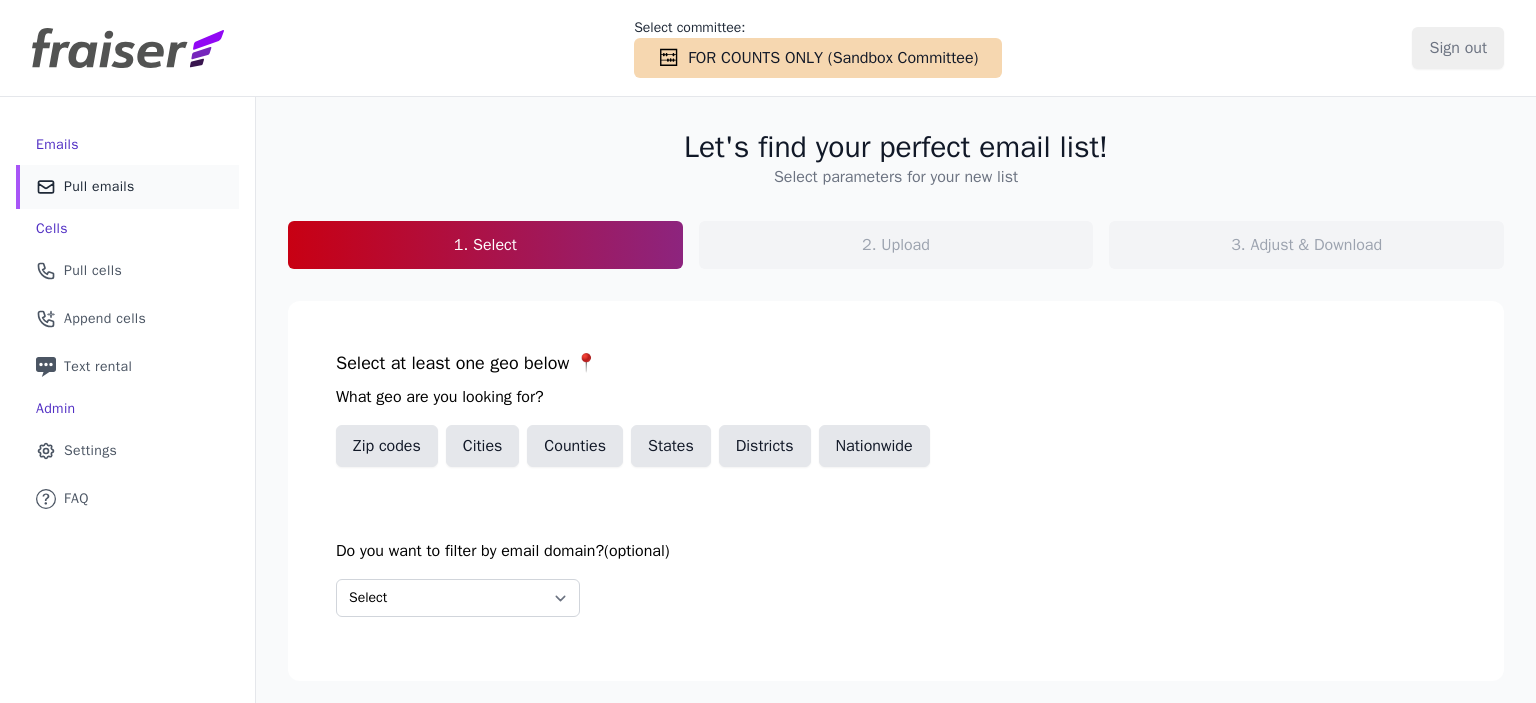 click on "FOR COUNTS ONLY (Sandbox Committee)" at bounding box center [833, 58] 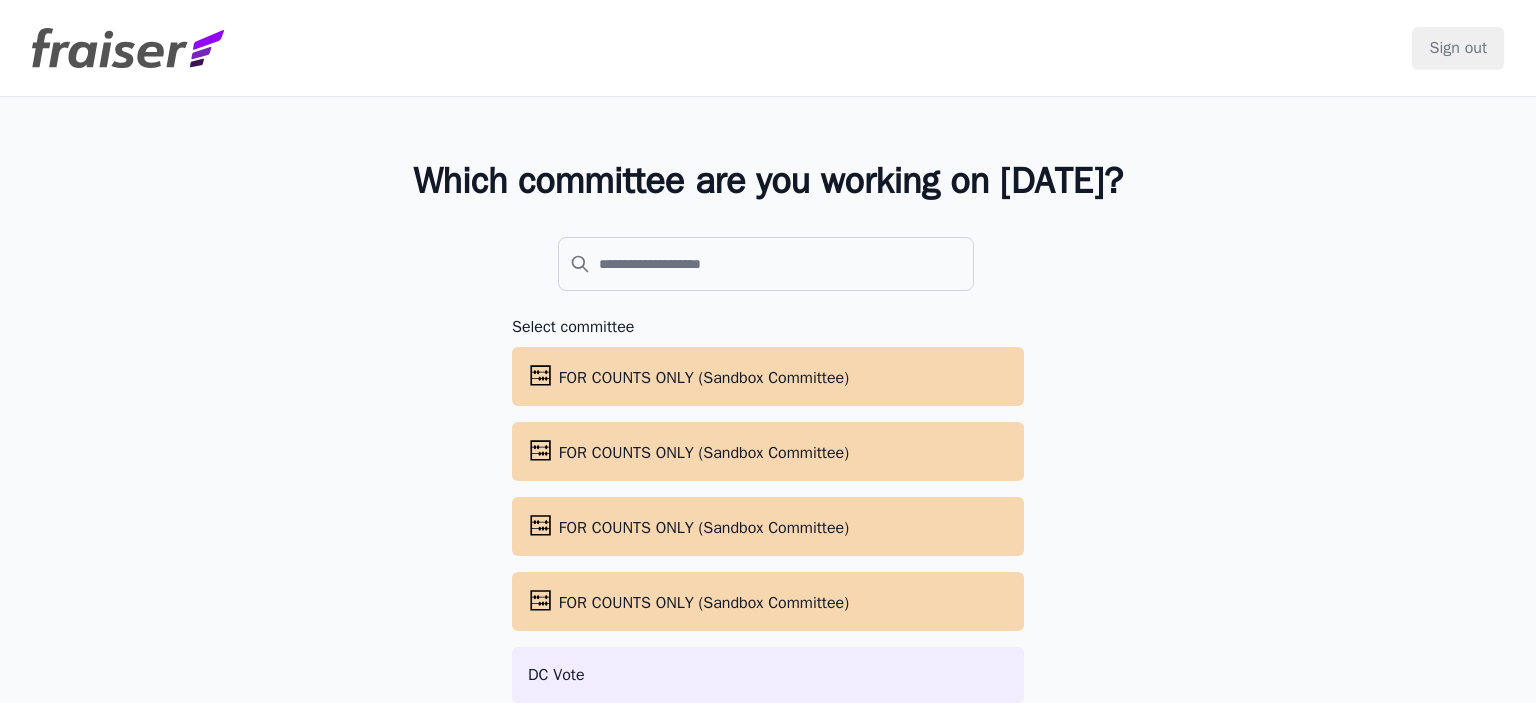 scroll, scrollTop: 0, scrollLeft: 0, axis: both 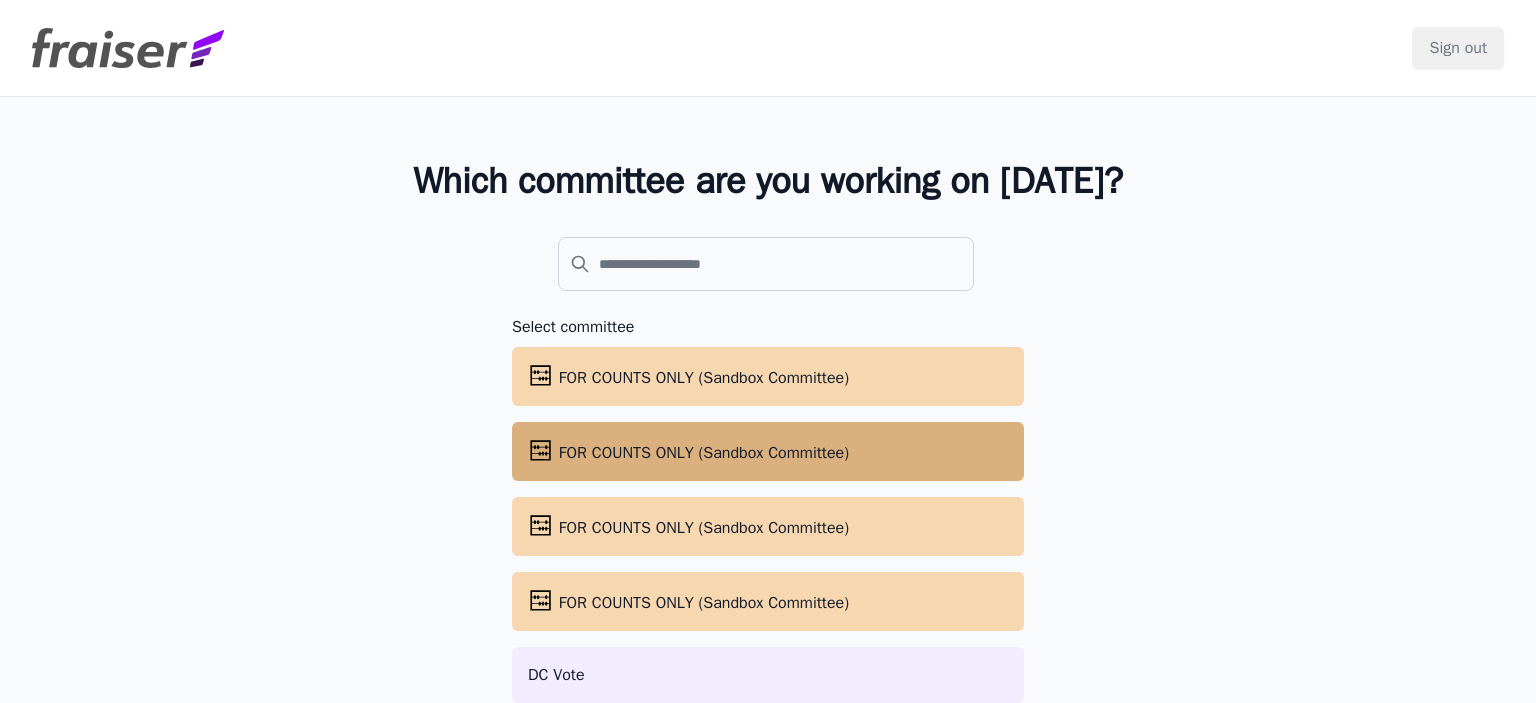 click on "abacus   FOR COUNTS ONLY (Sandbox Committee)" at bounding box center [768, 451] 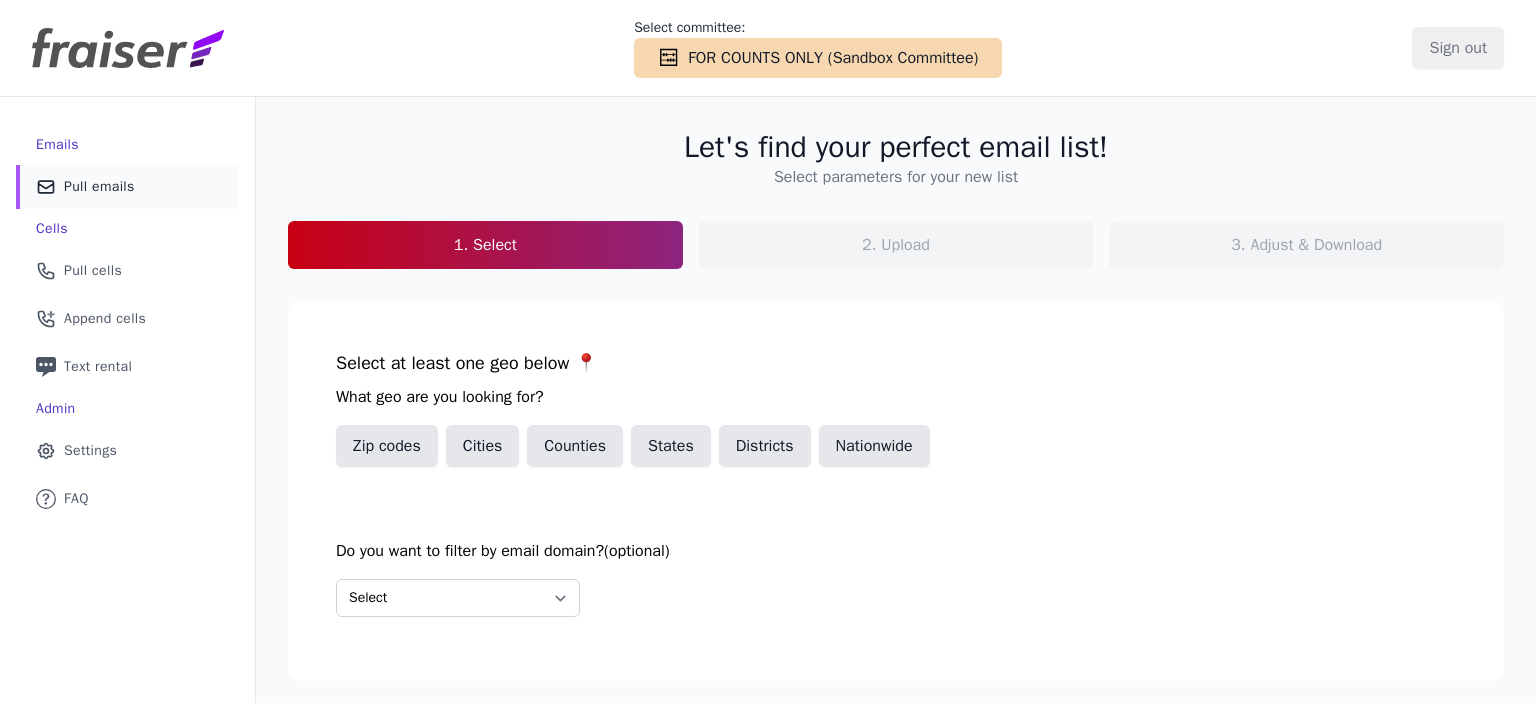 scroll, scrollTop: 0, scrollLeft: 0, axis: both 